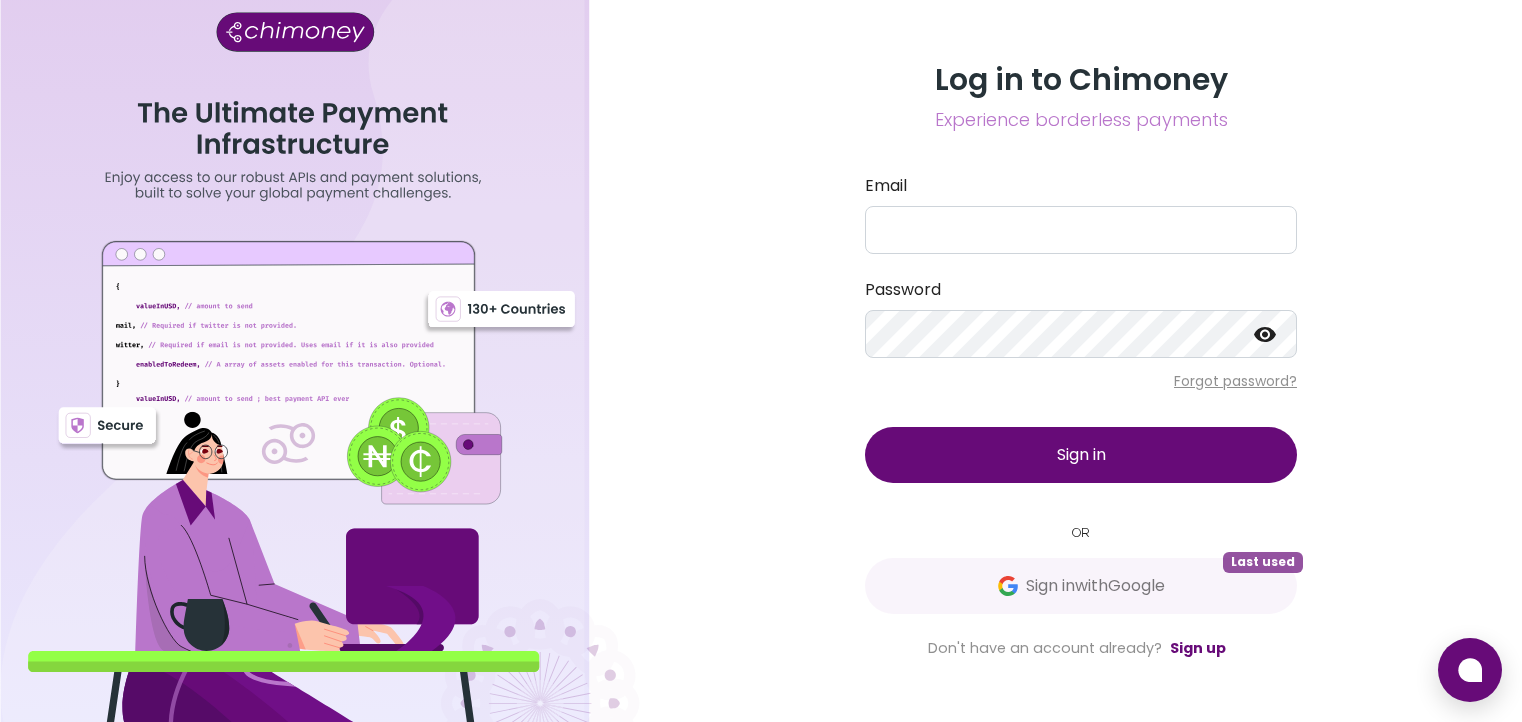 scroll, scrollTop: 0, scrollLeft: 0, axis: both 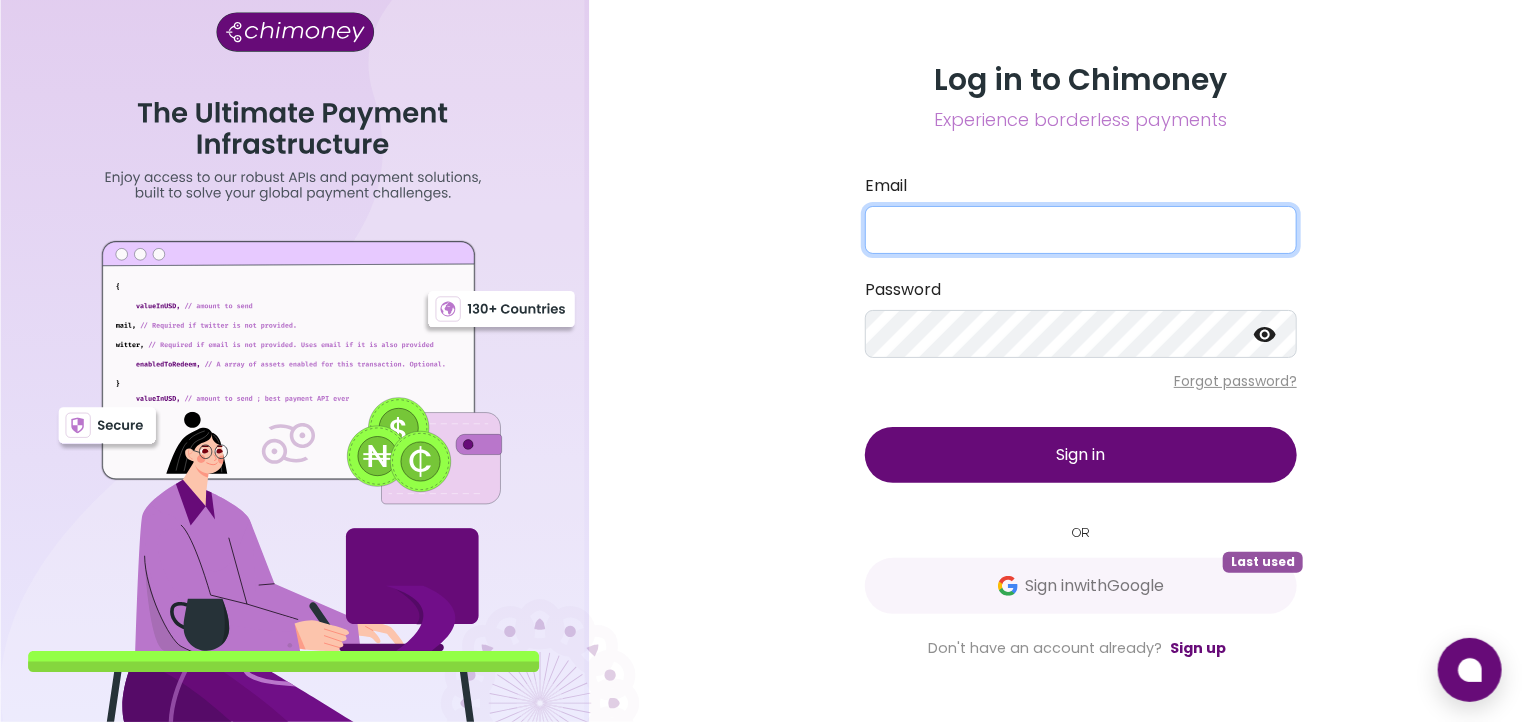 click on "Email" at bounding box center (1081, 230) 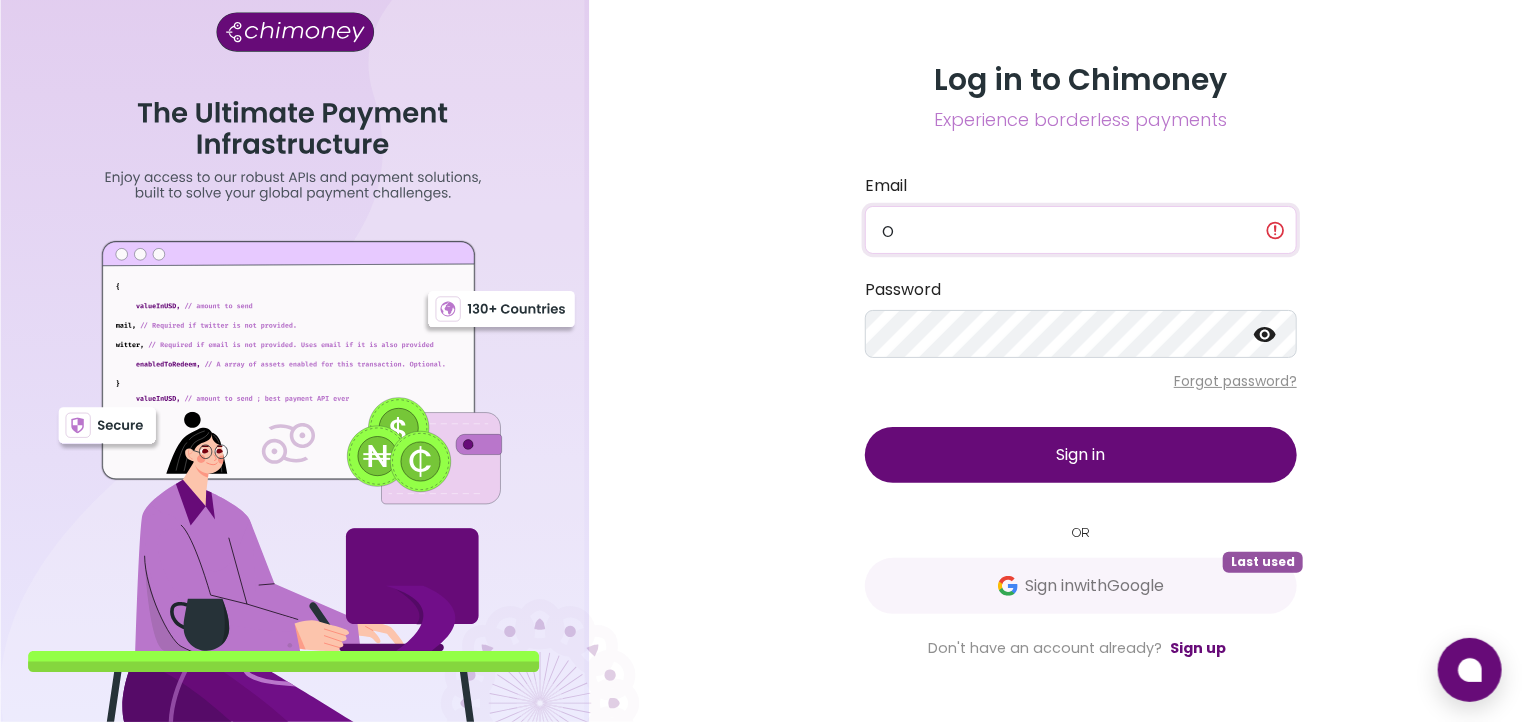 type on "ogedifavour2@gmail.com" 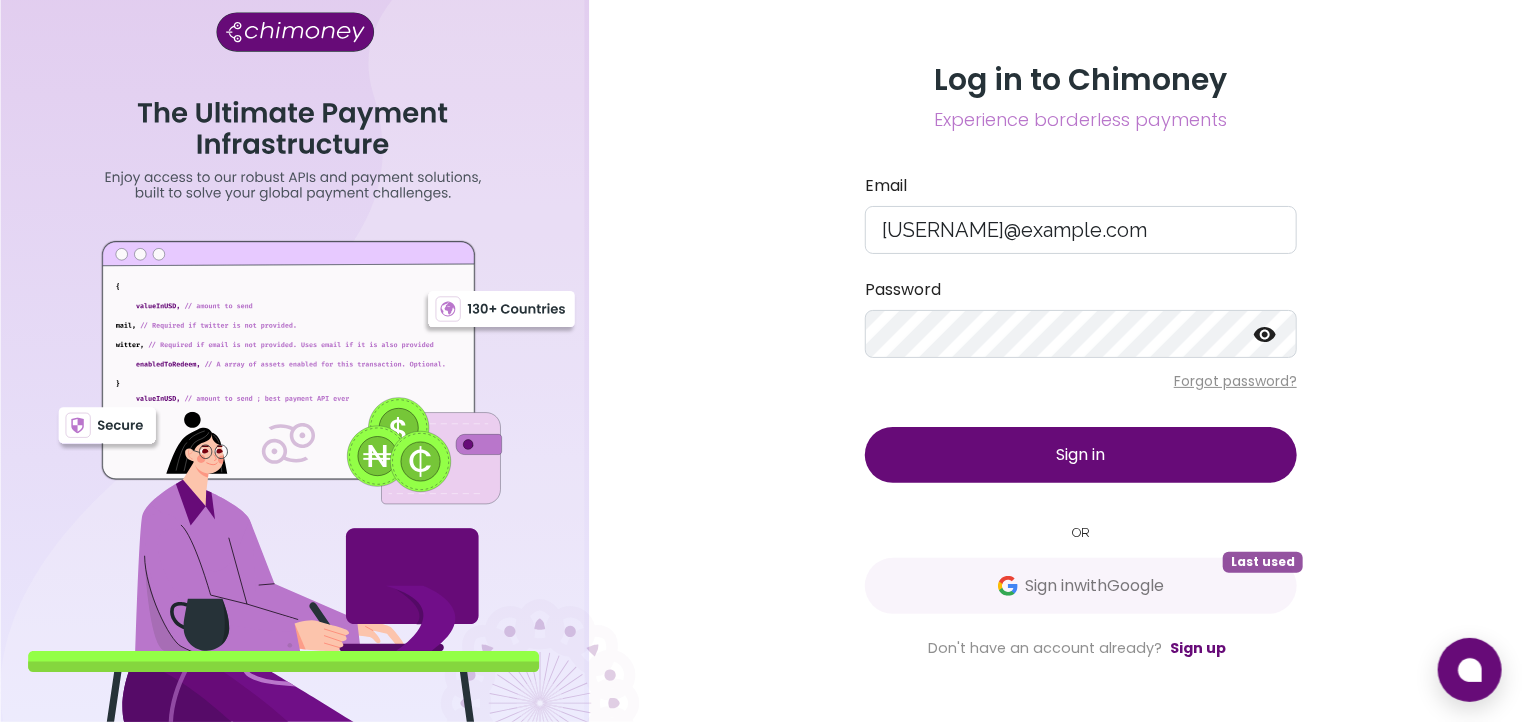 click on "Sign in" at bounding box center [1081, 455] 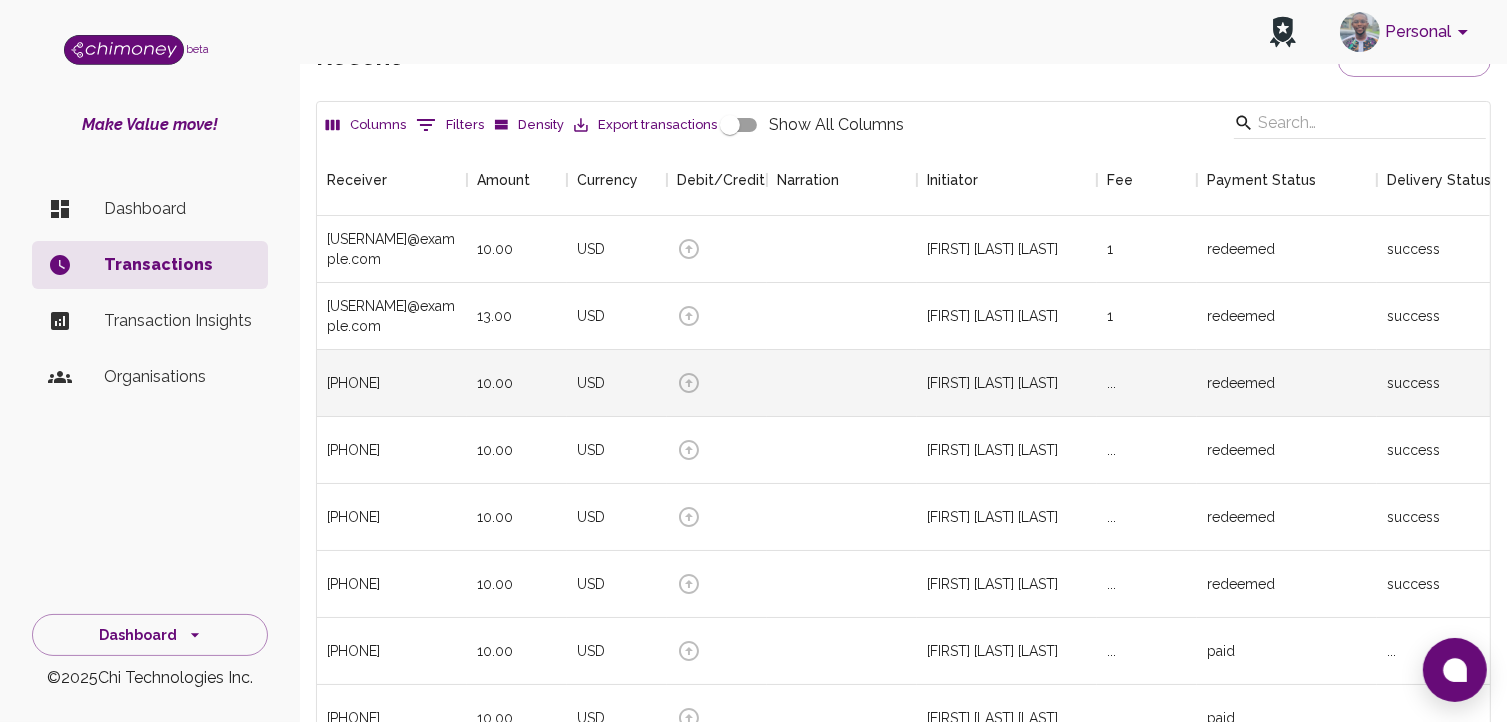 scroll, scrollTop: 115, scrollLeft: 0, axis: vertical 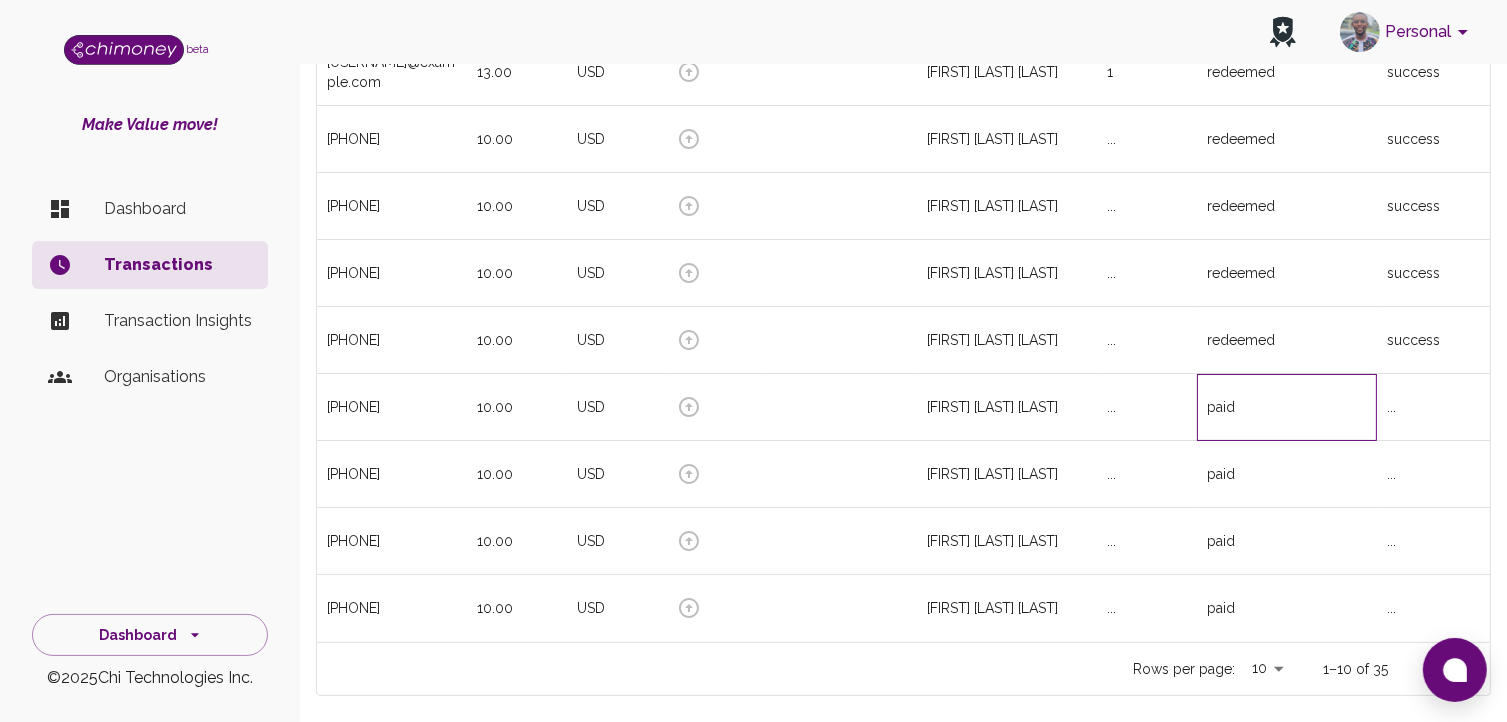 click on "paid" at bounding box center (1287, 5) 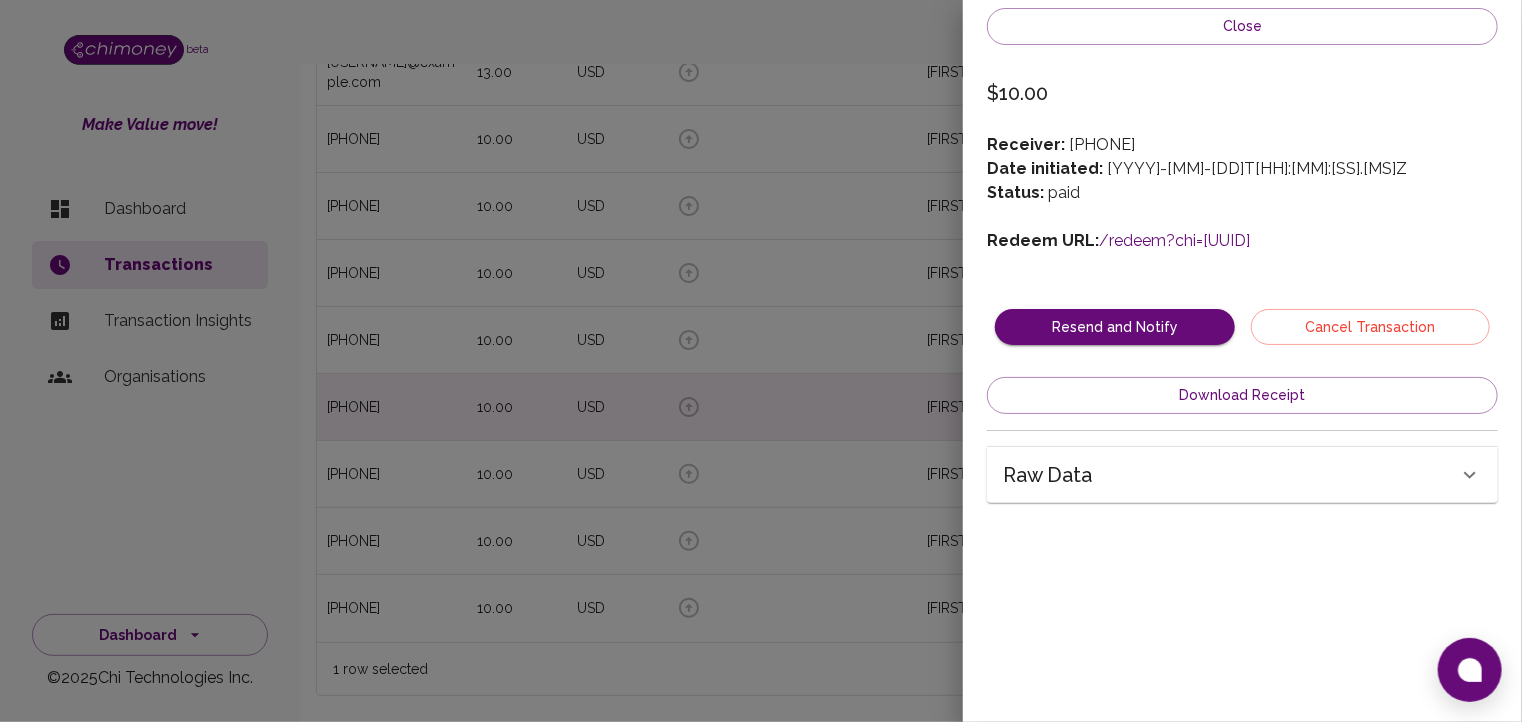 click on "/redeem?chi=5b24462f-8059-4888-8748-602ca0ad18c1" at bounding box center (1174, 240) 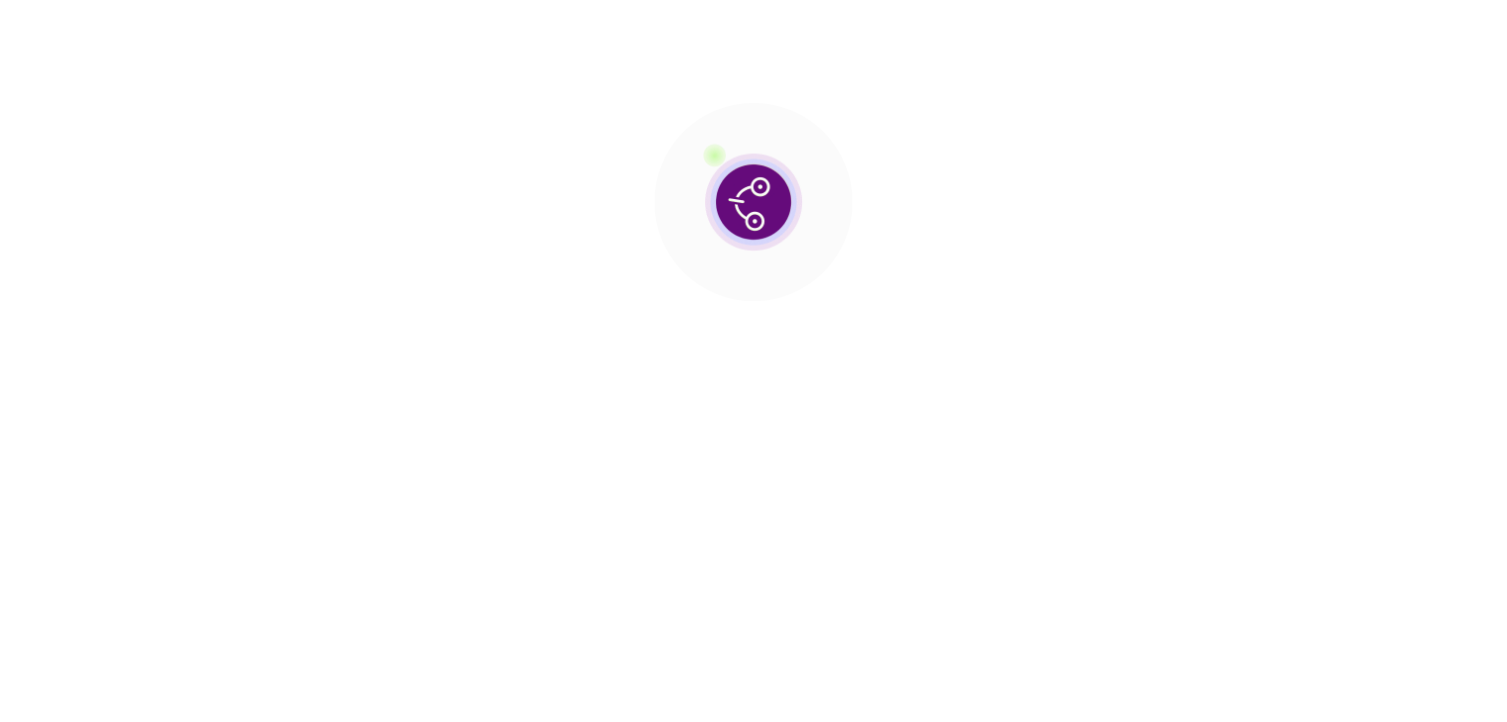 scroll, scrollTop: 0, scrollLeft: 0, axis: both 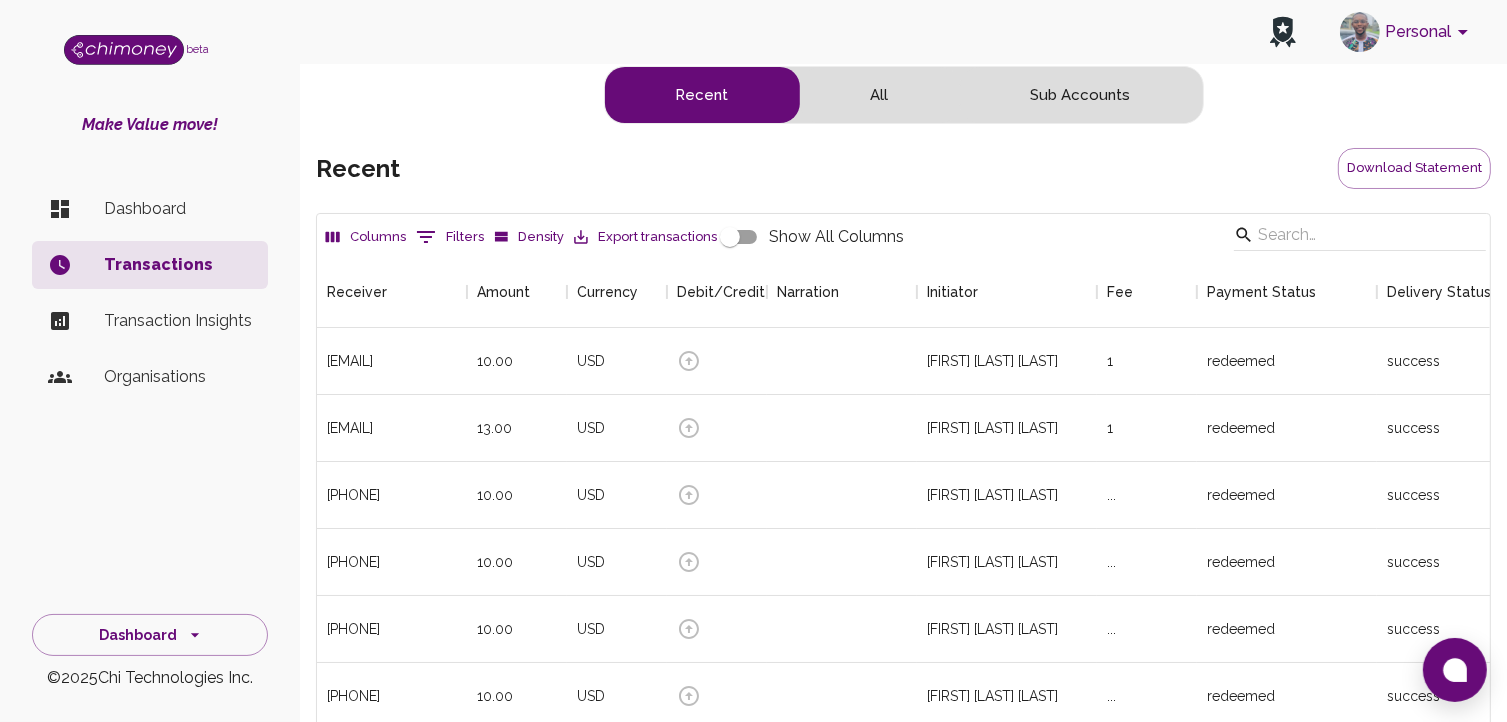 click on "Dashboard" at bounding box center (178, 209) 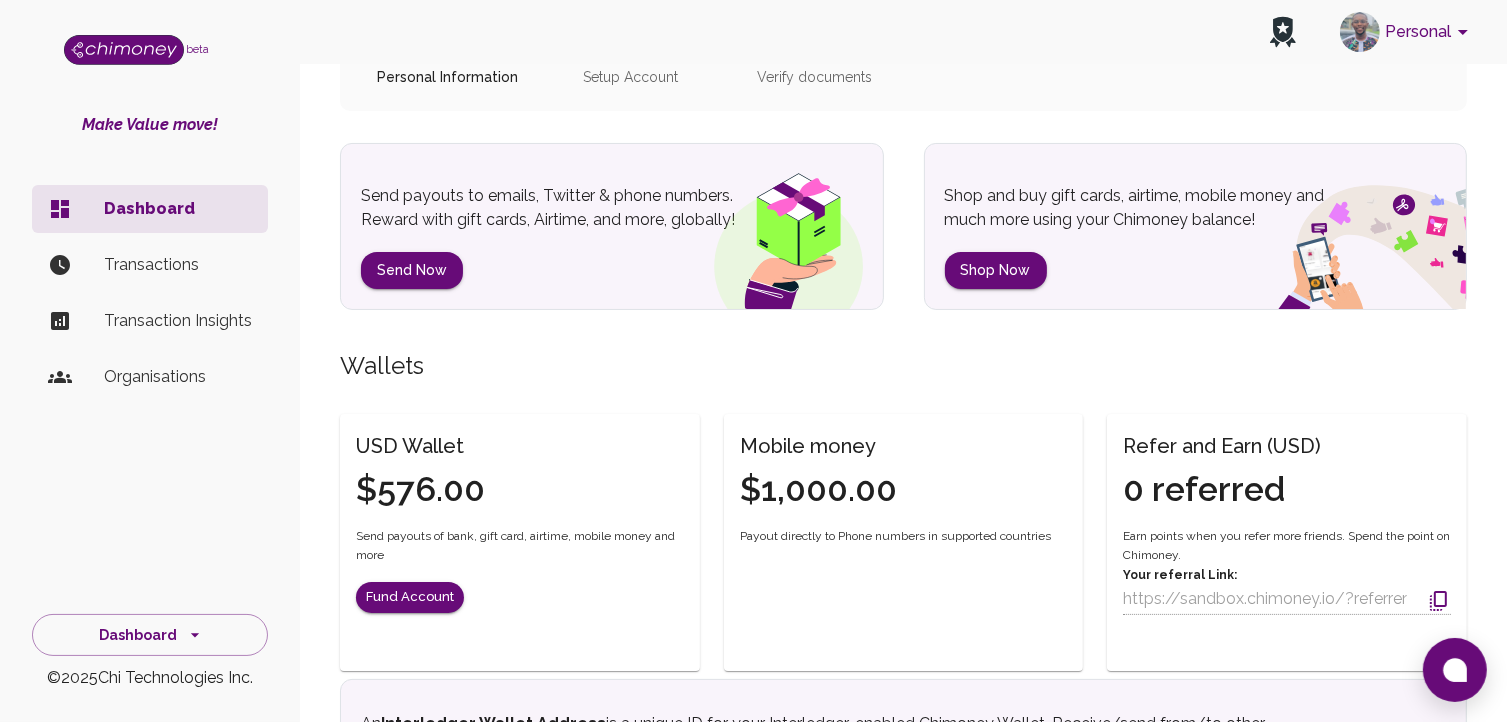 scroll, scrollTop: 228, scrollLeft: 0, axis: vertical 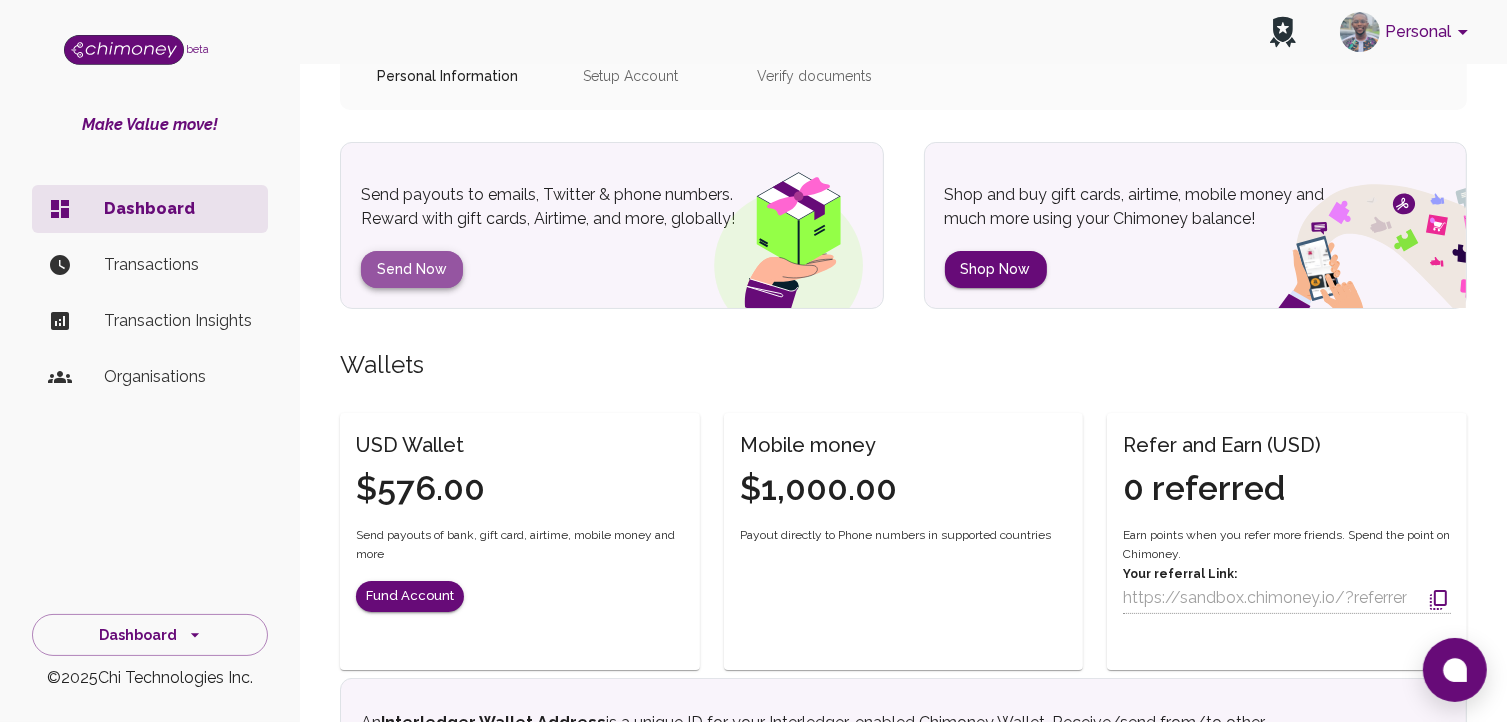 click on "Send Now" at bounding box center (412, 269) 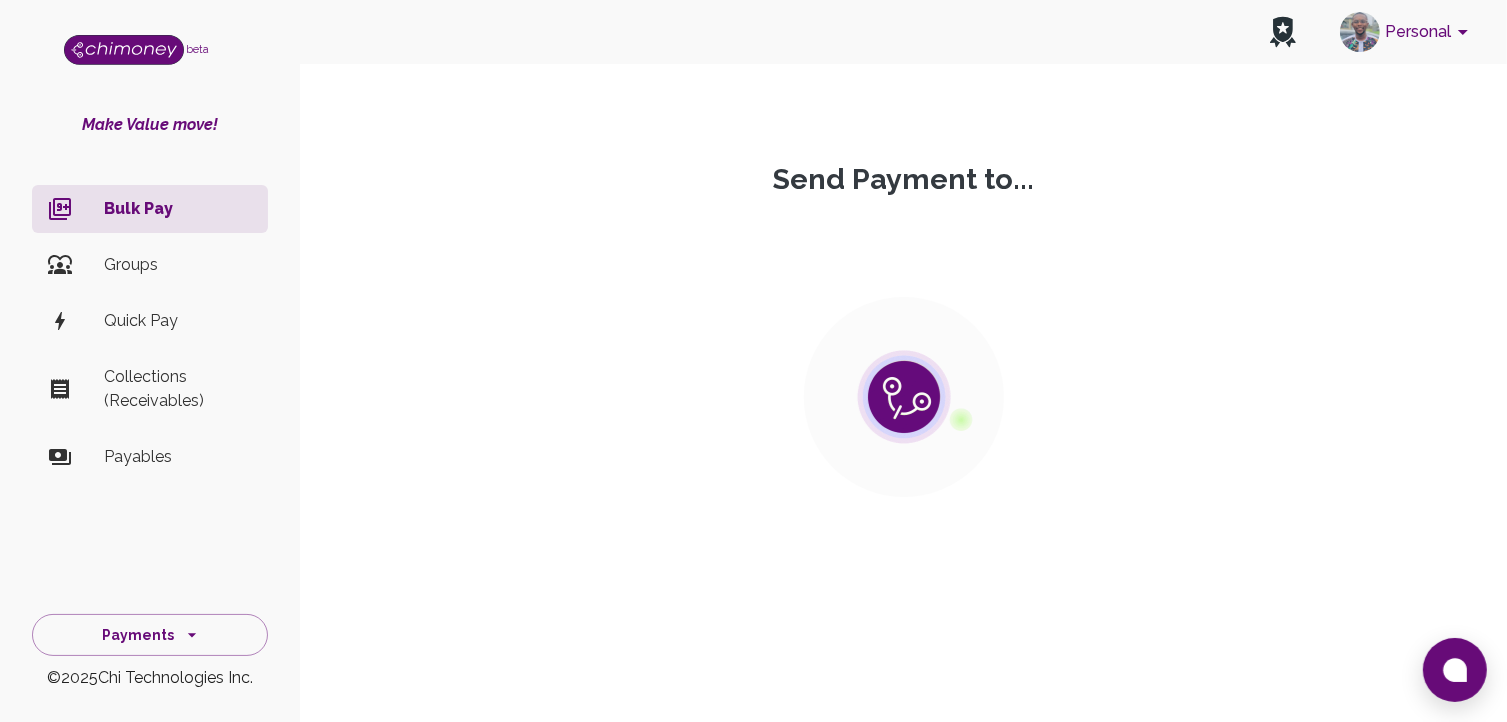 scroll, scrollTop: 0, scrollLeft: 0, axis: both 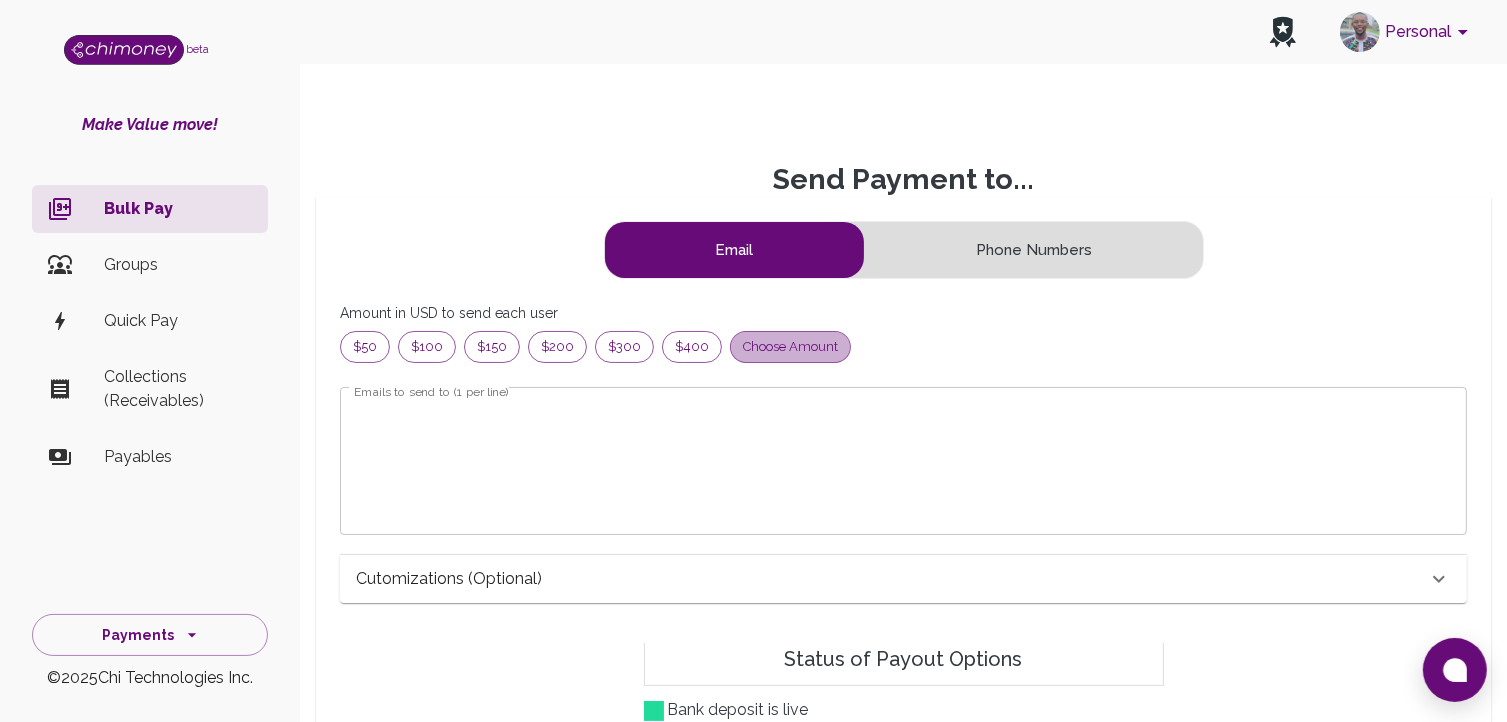 click on "Choose amount" at bounding box center [365, 347] 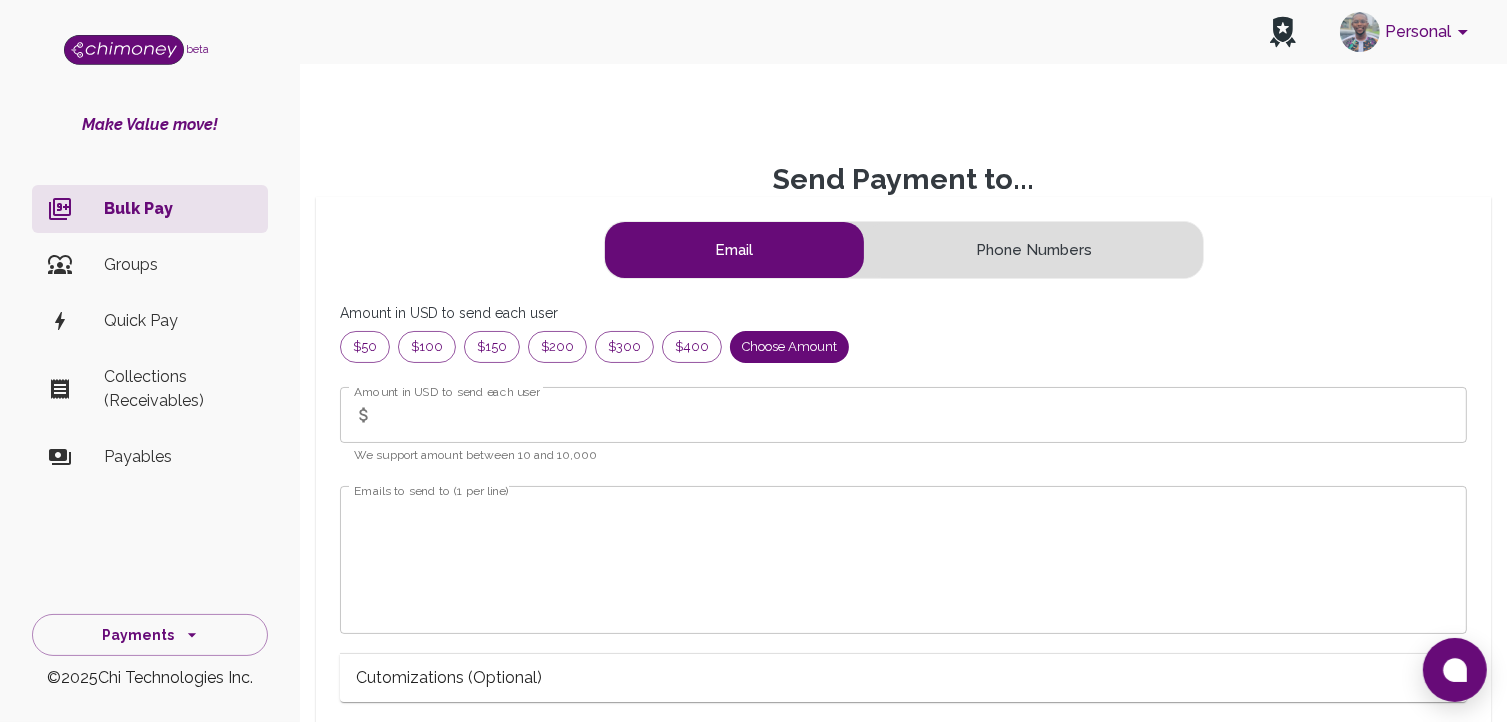 click on "Amount in USD to send each user" at bounding box center (924, 415) 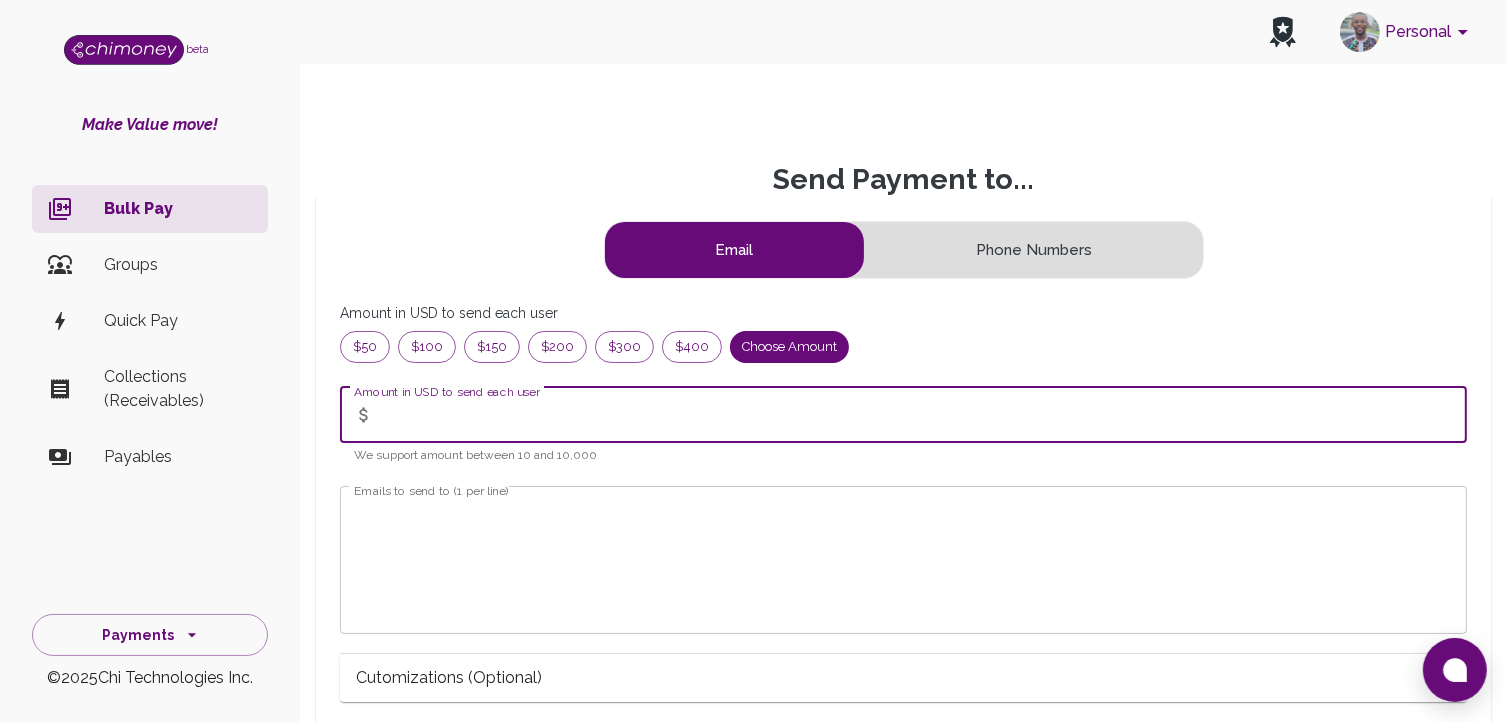 type on "10" 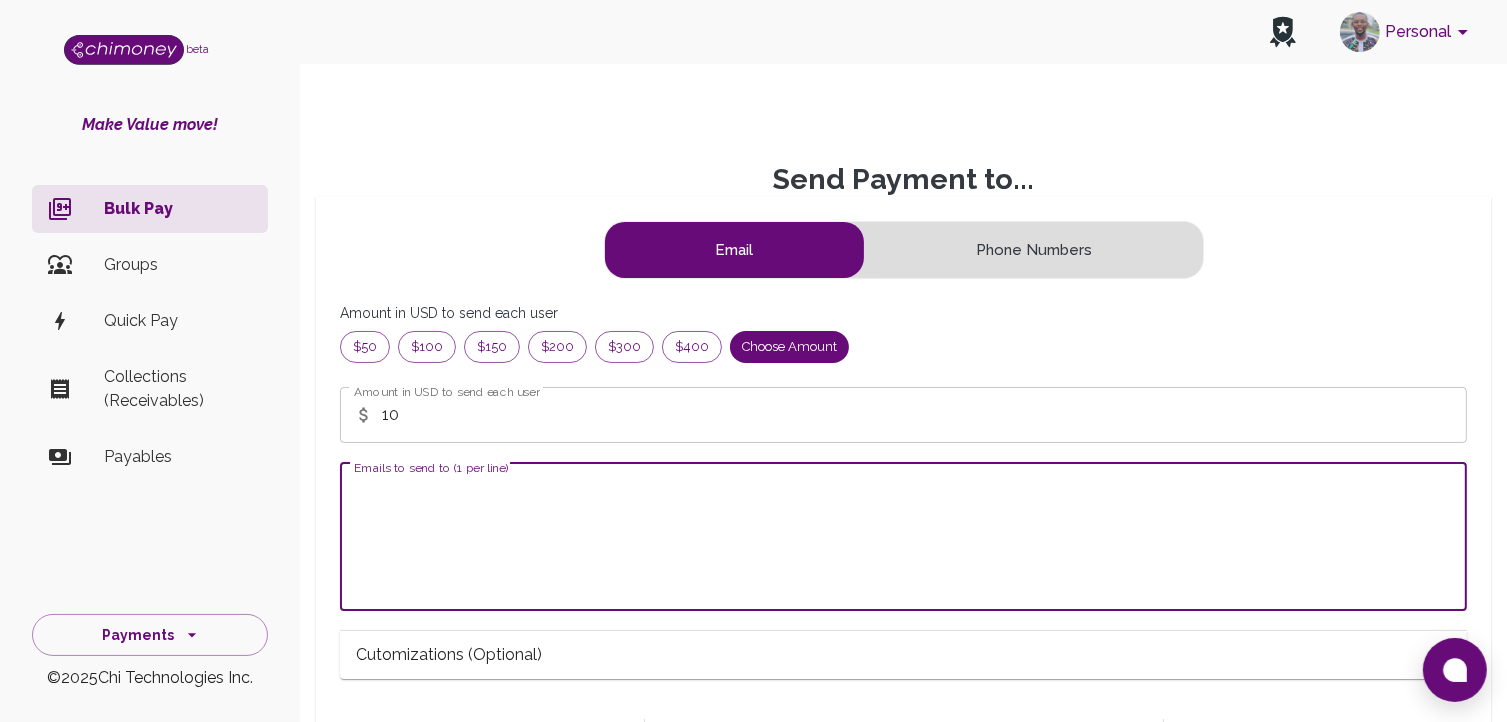 click on "Emails to send to (1 per line)" at bounding box center [903, 536] 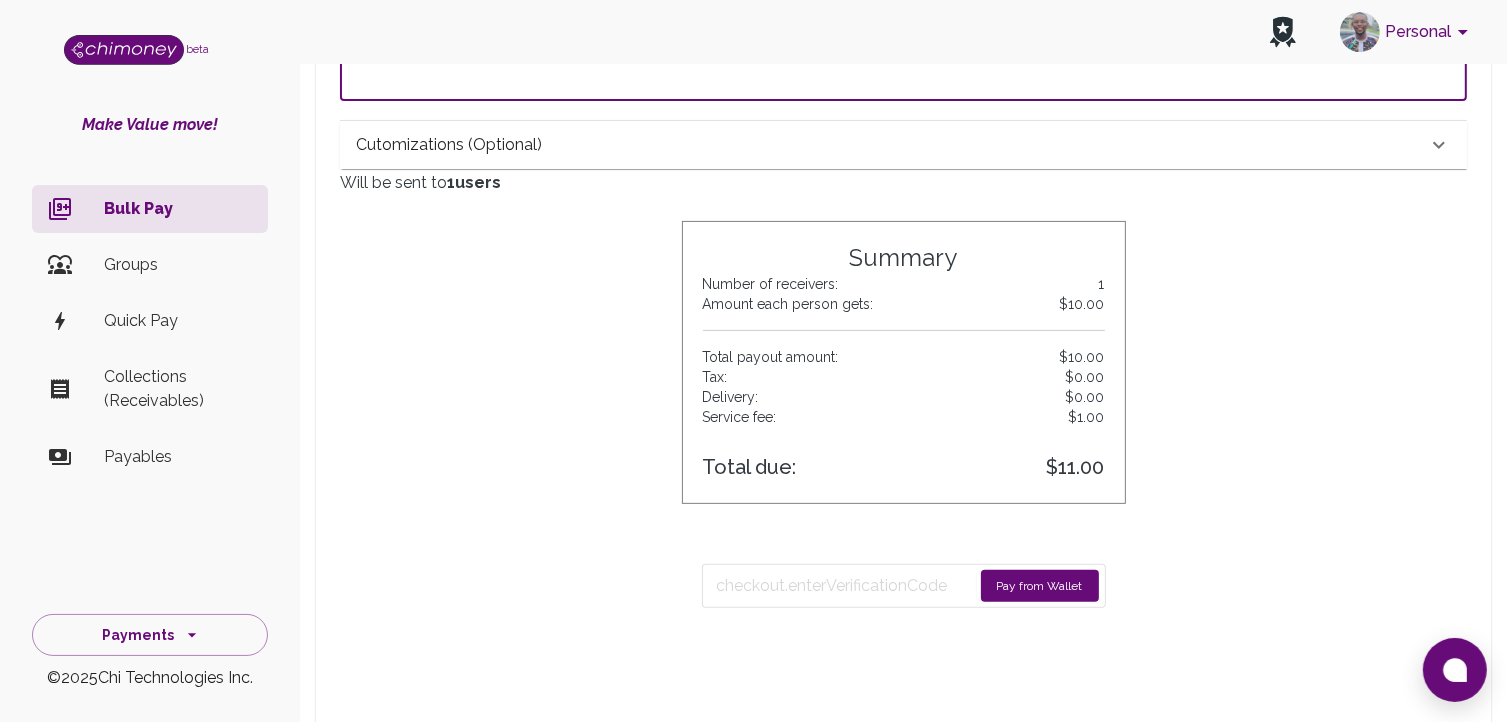 scroll, scrollTop: 516, scrollLeft: 0, axis: vertical 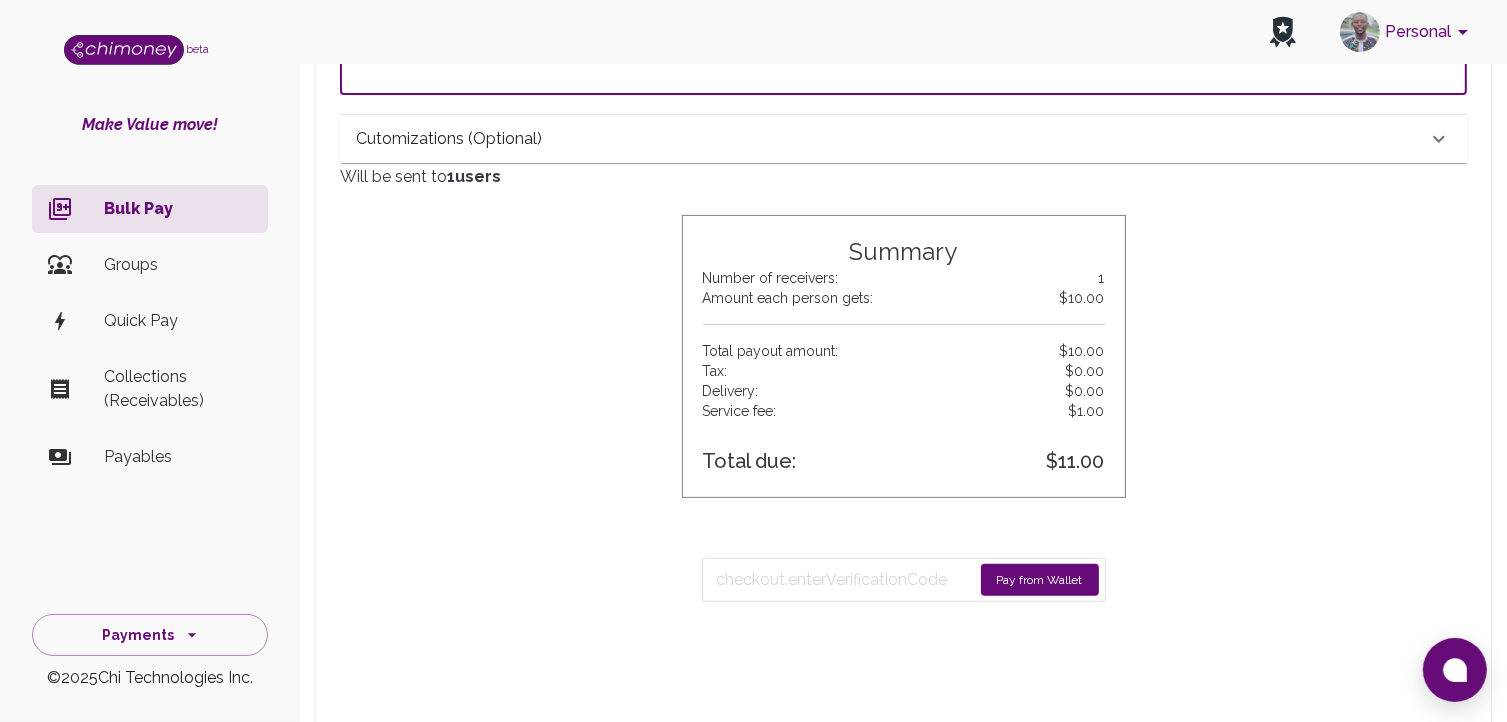 type on "favour@chimoney.io" 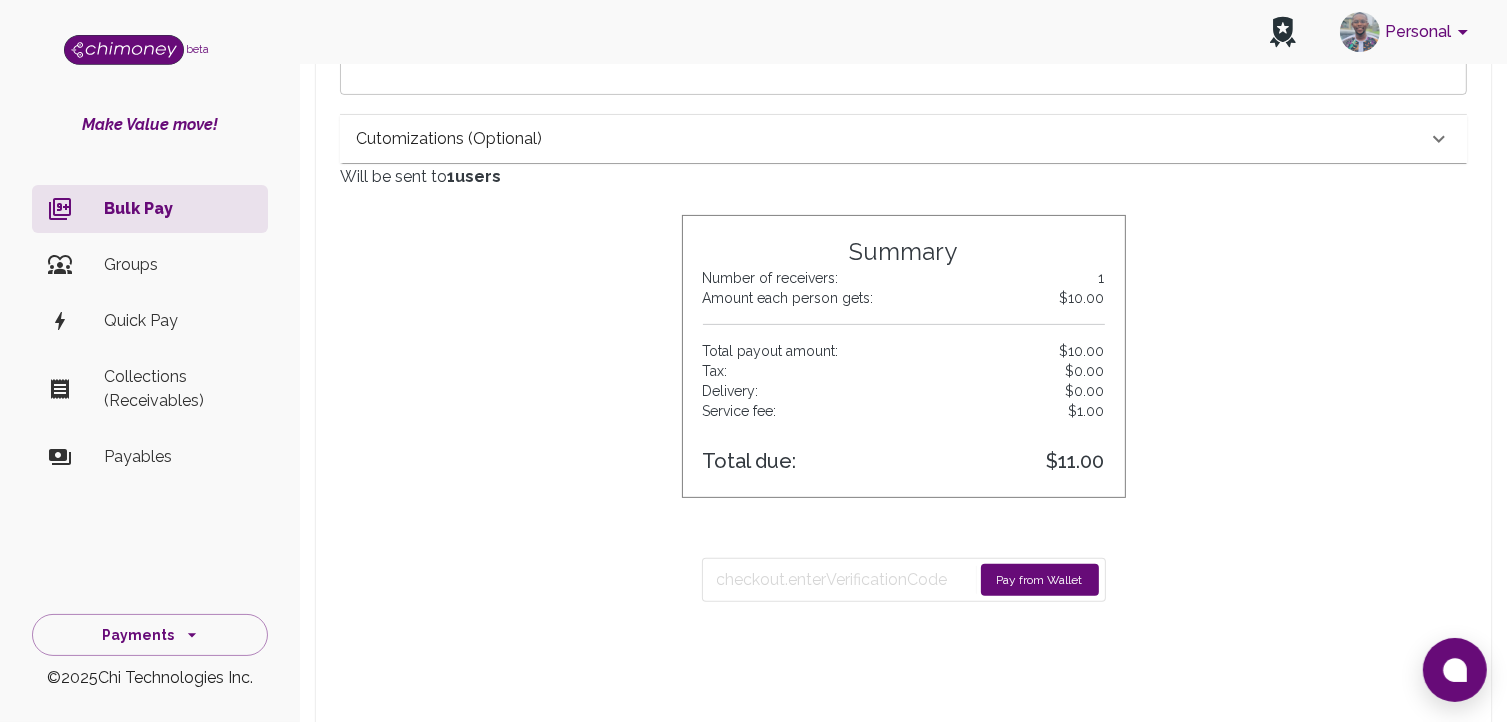 click on "Pay from Wallet" at bounding box center (1040, 580) 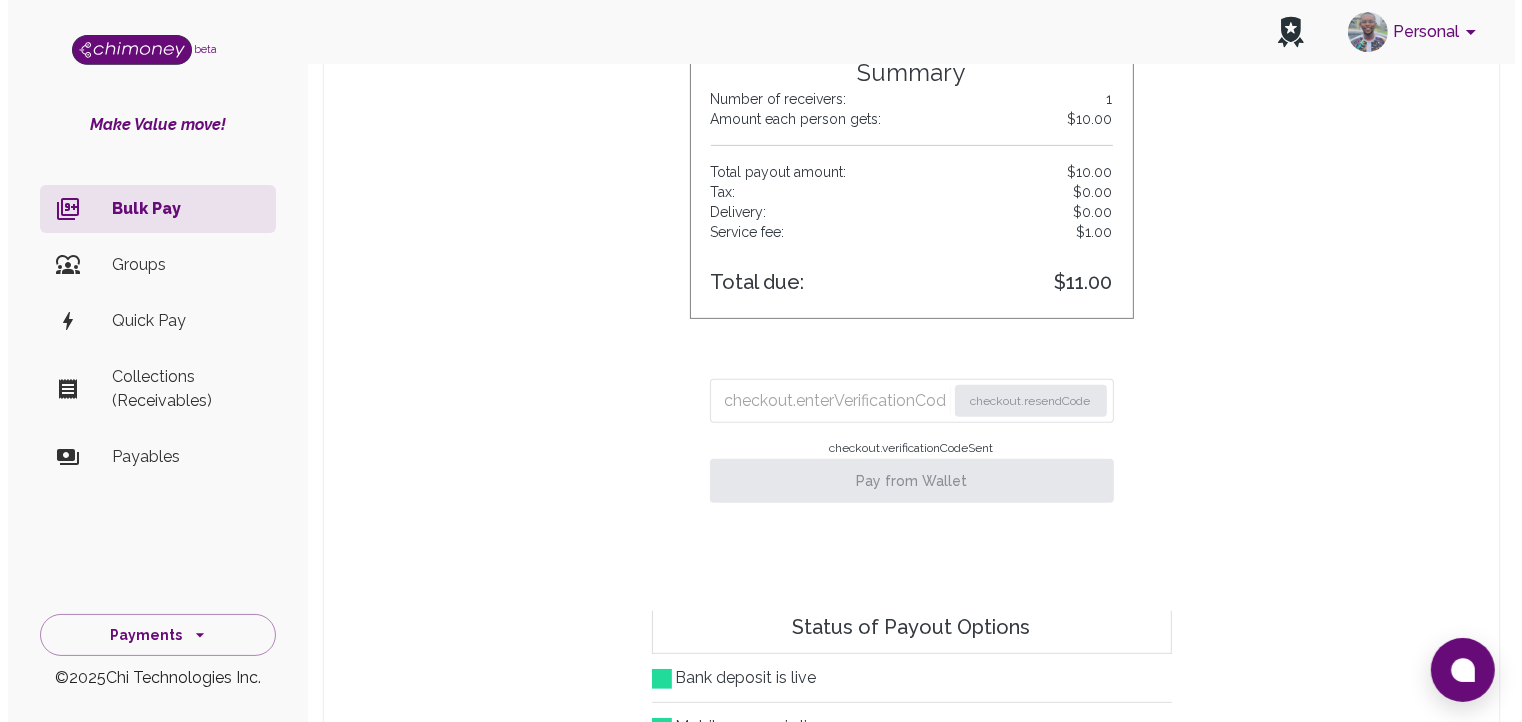 scroll, scrollTop: 696, scrollLeft: 0, axis: vertical 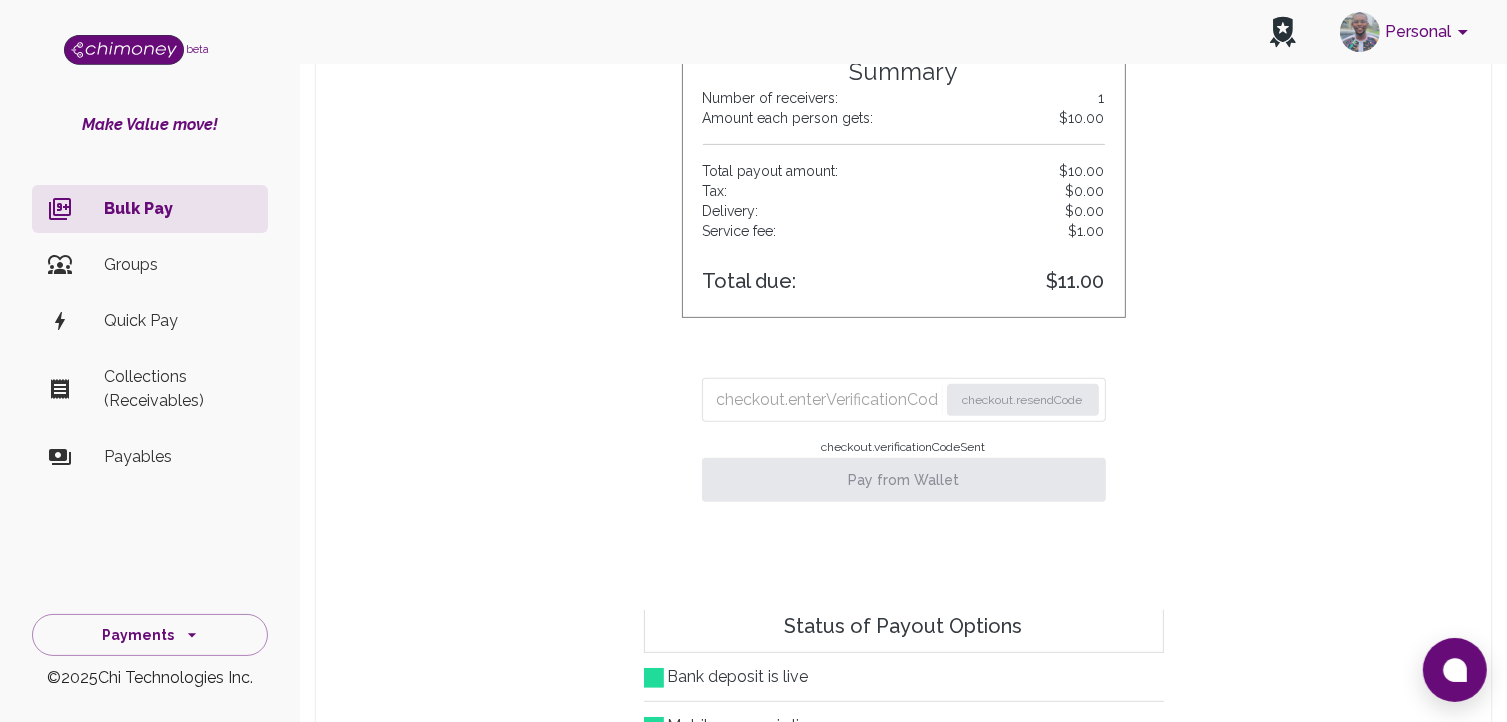 click at bounding box center [827, 400] 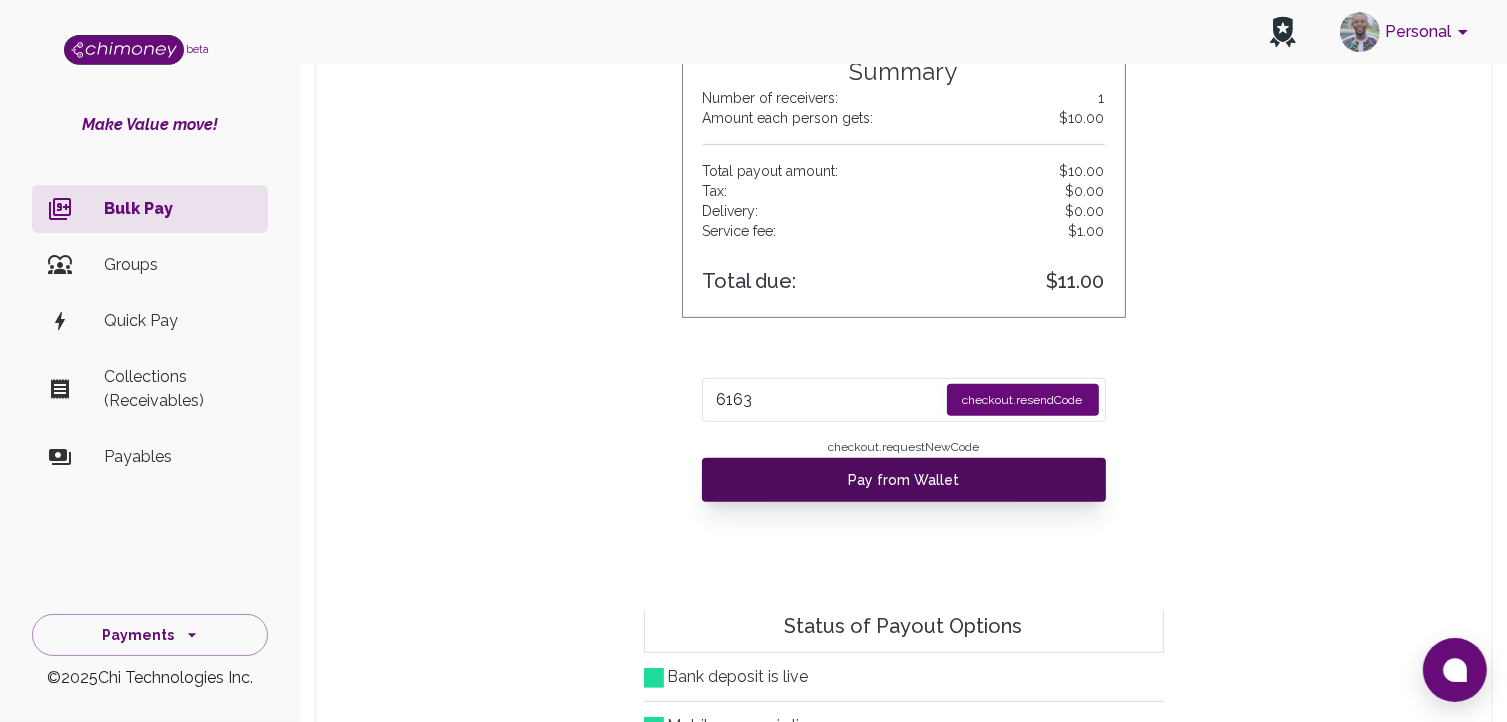 type on "6163" 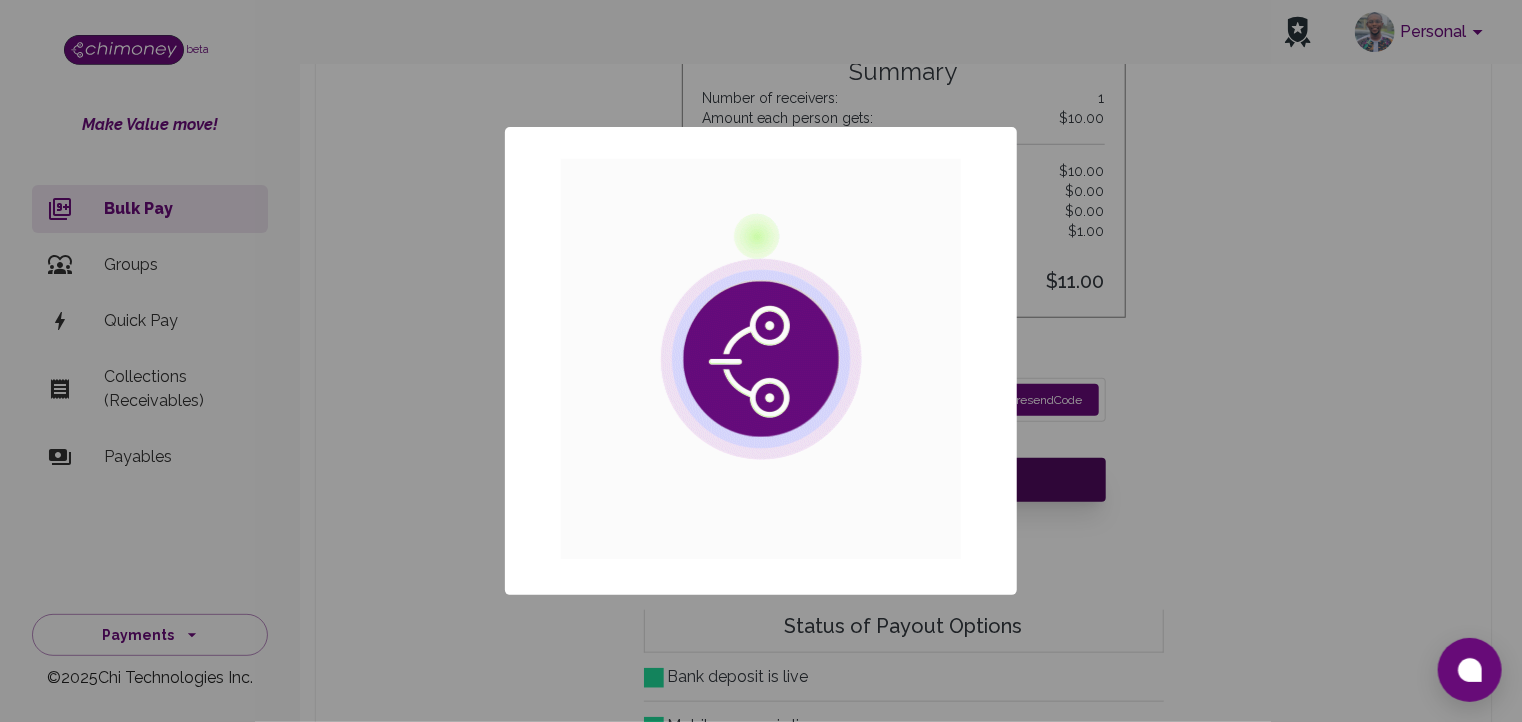 scroll, scrollTop: 16, scrollLeft: 16, axis: both 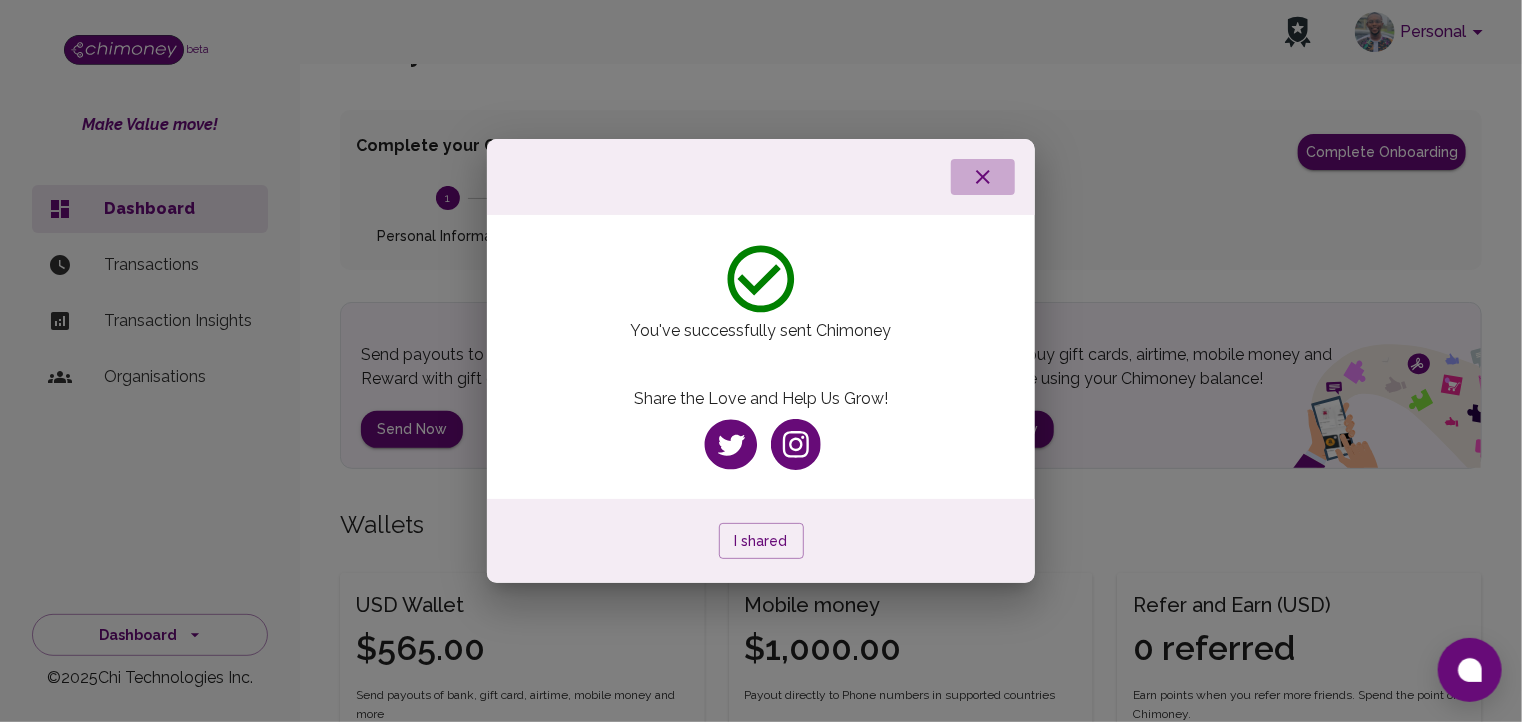 click at bounding box center [983, 177] 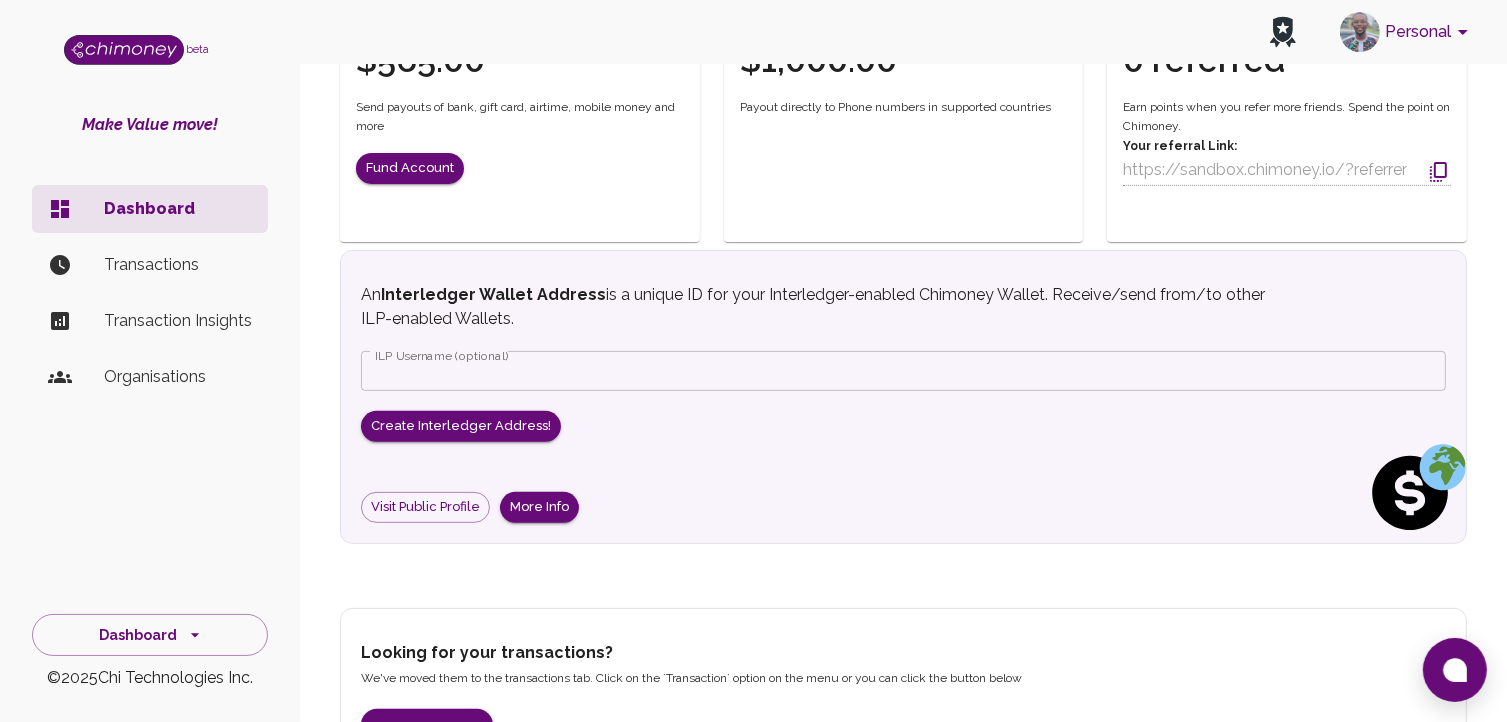 scroll, scrollTop: 724, scrollLeft: 0, axis: vertical 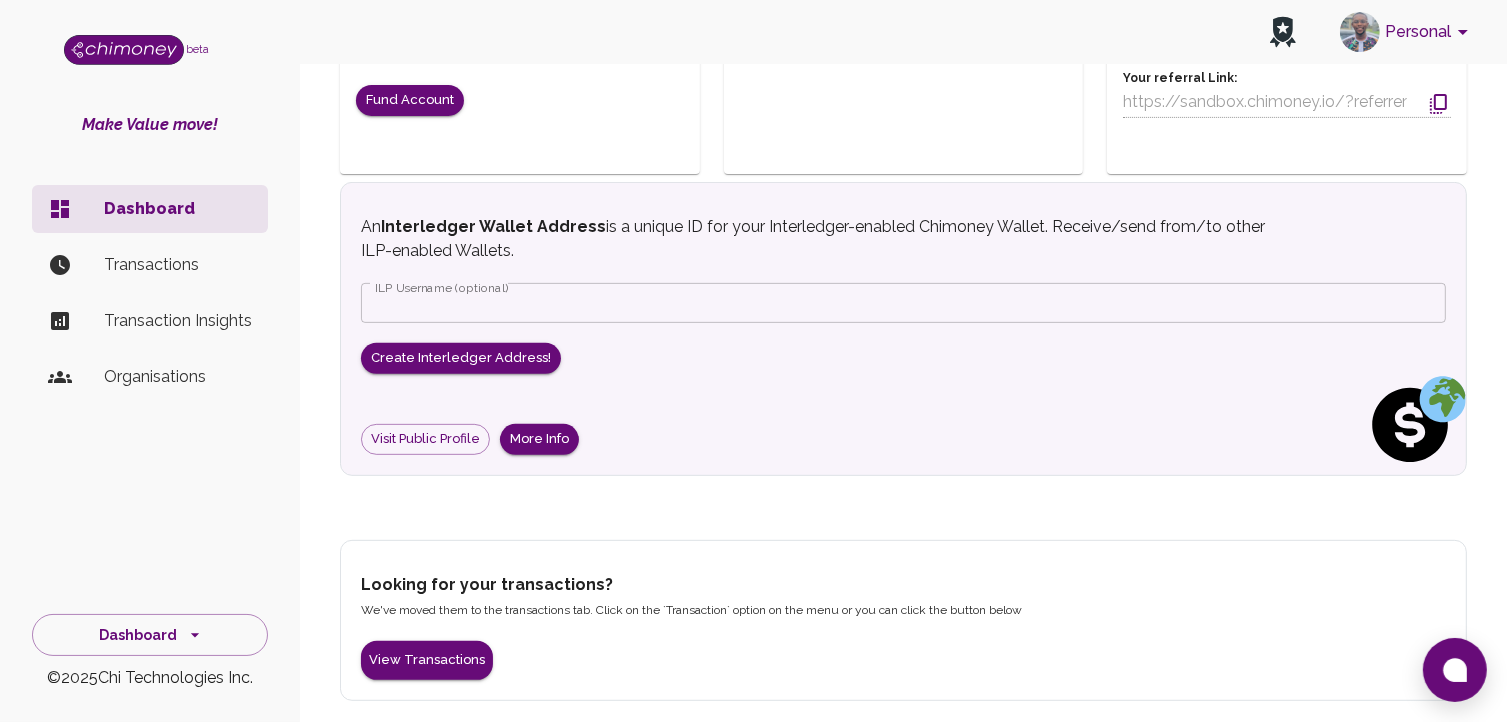 click on "Transactions" at bounding box center (178, 265) 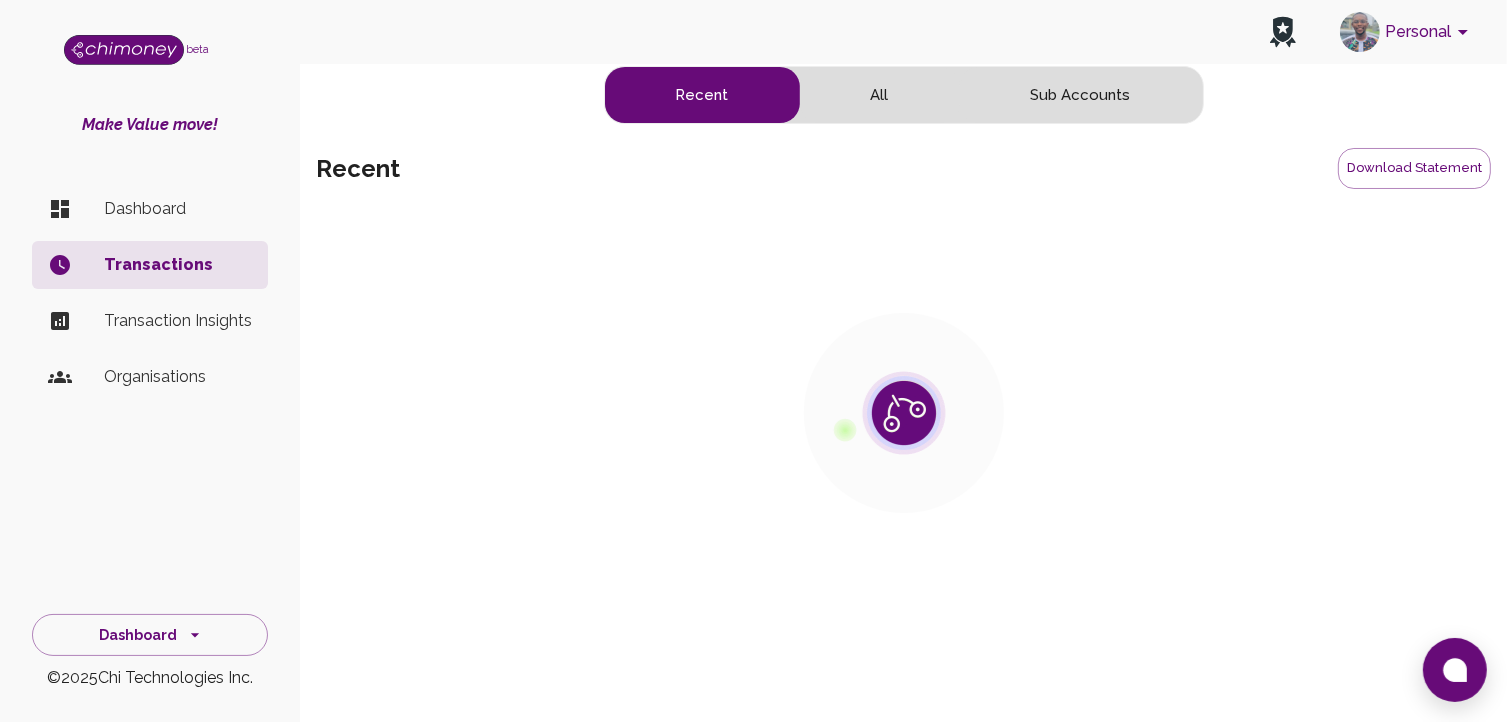 scroll, scrollTop: 0, scrollLeft: 0, axis: both 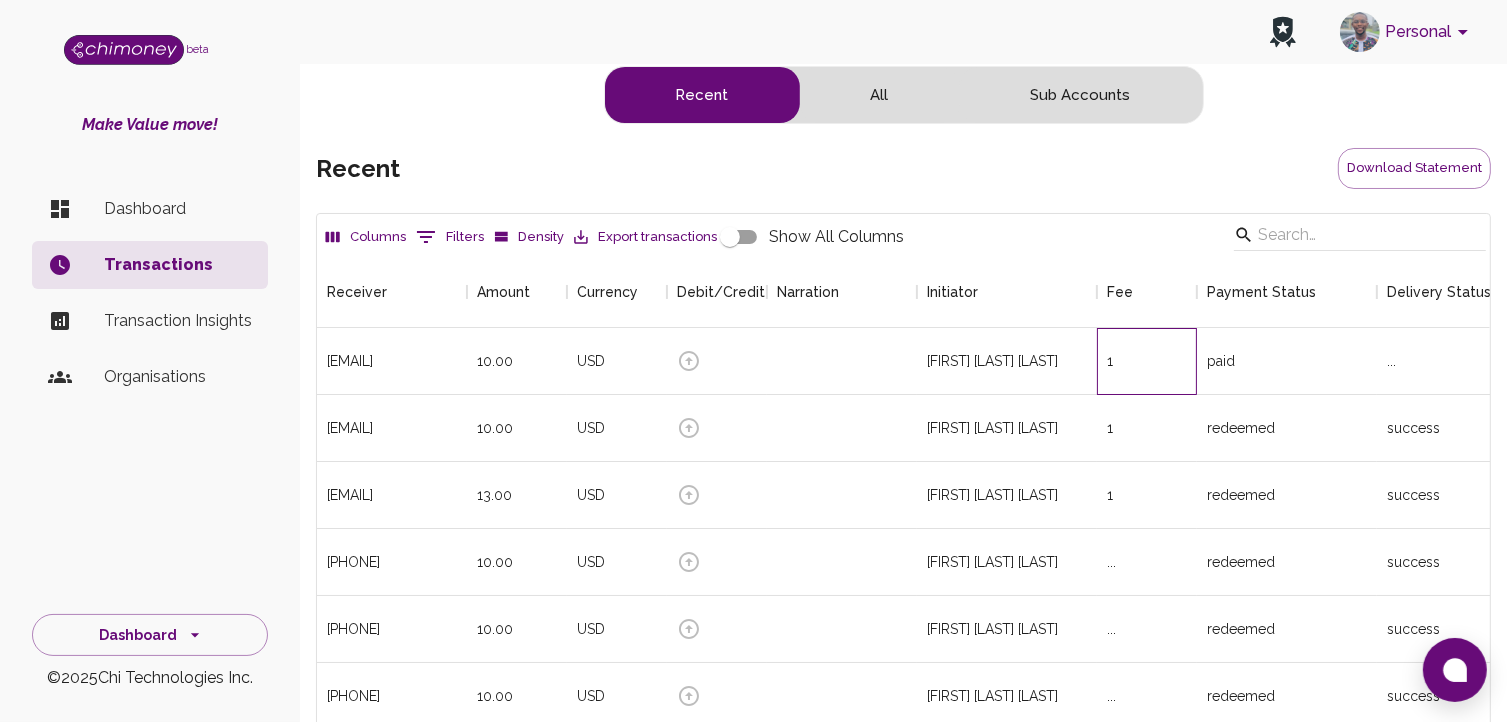 click on "1" at bounding box center (1147, 361) 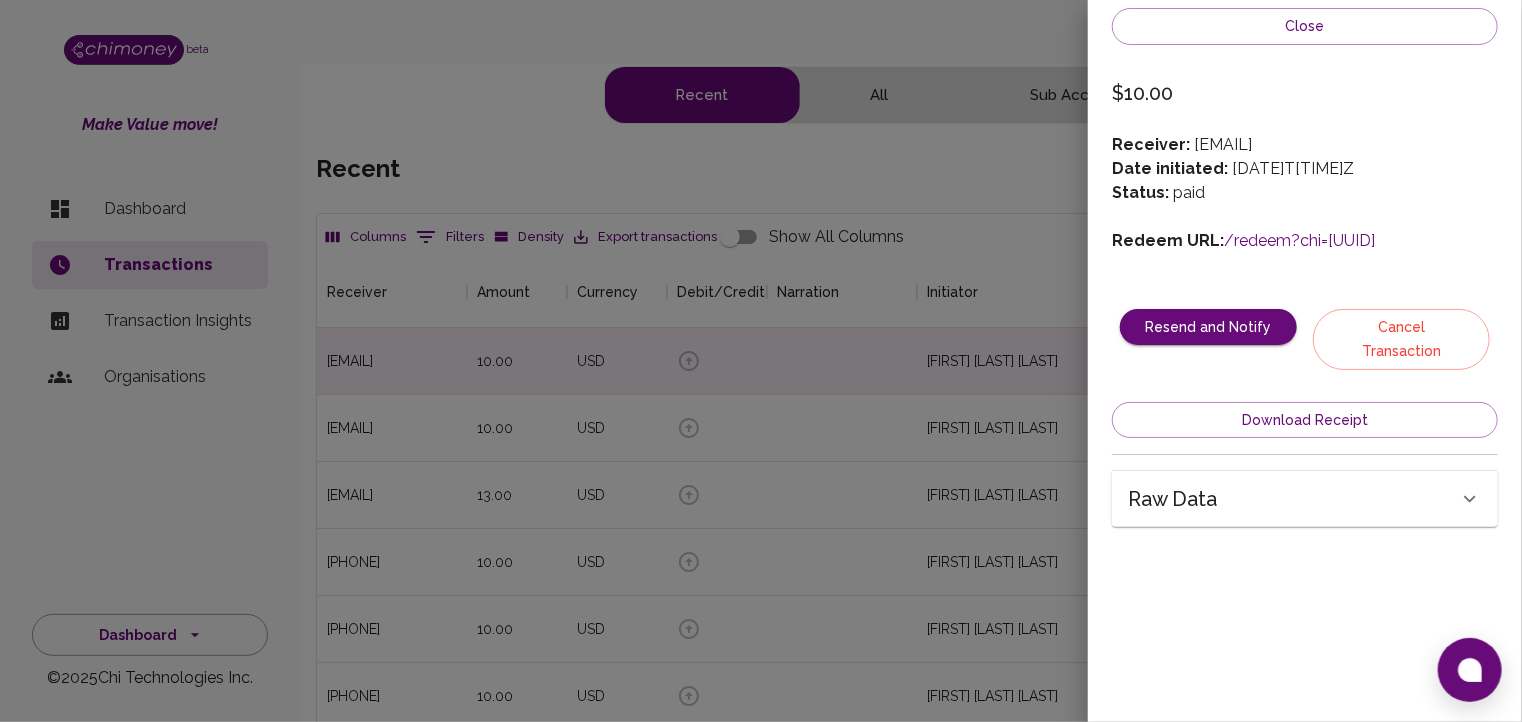 click on "/redeem?chi=[UUID]" at bounding box center (1299, 240) 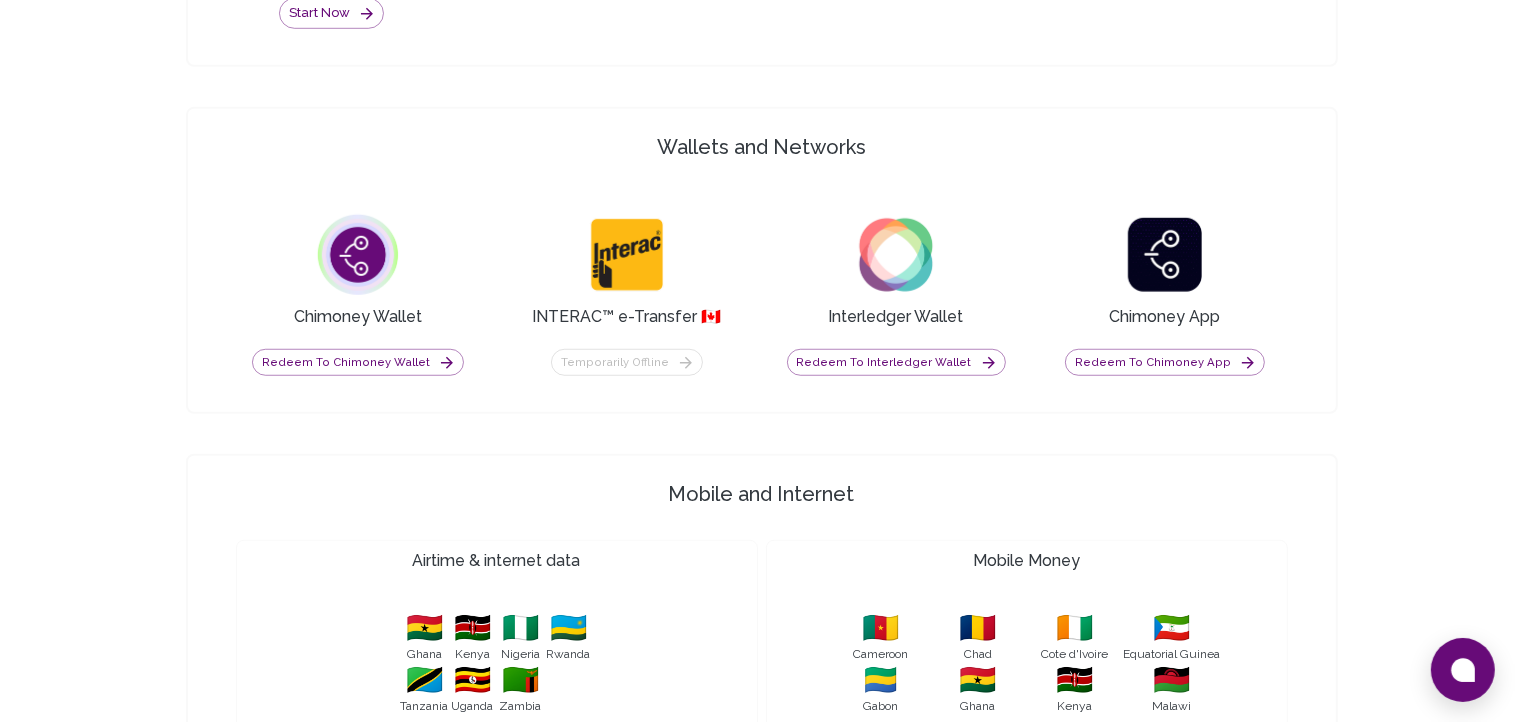 scroll, scrollTop: 1428, scrollLeft: 0, axis: vertical 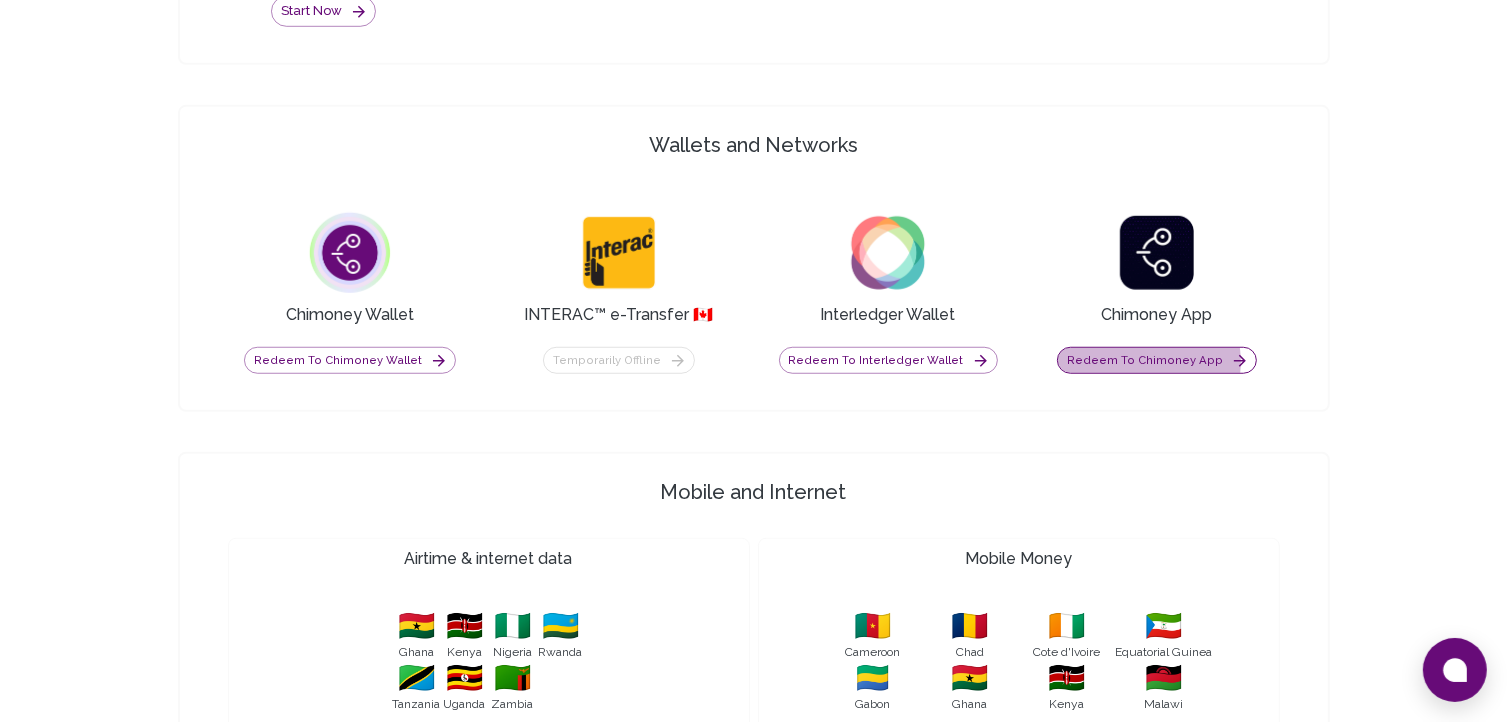 click on "Redeem to Chimoney App" at bounding box center (350, 361) 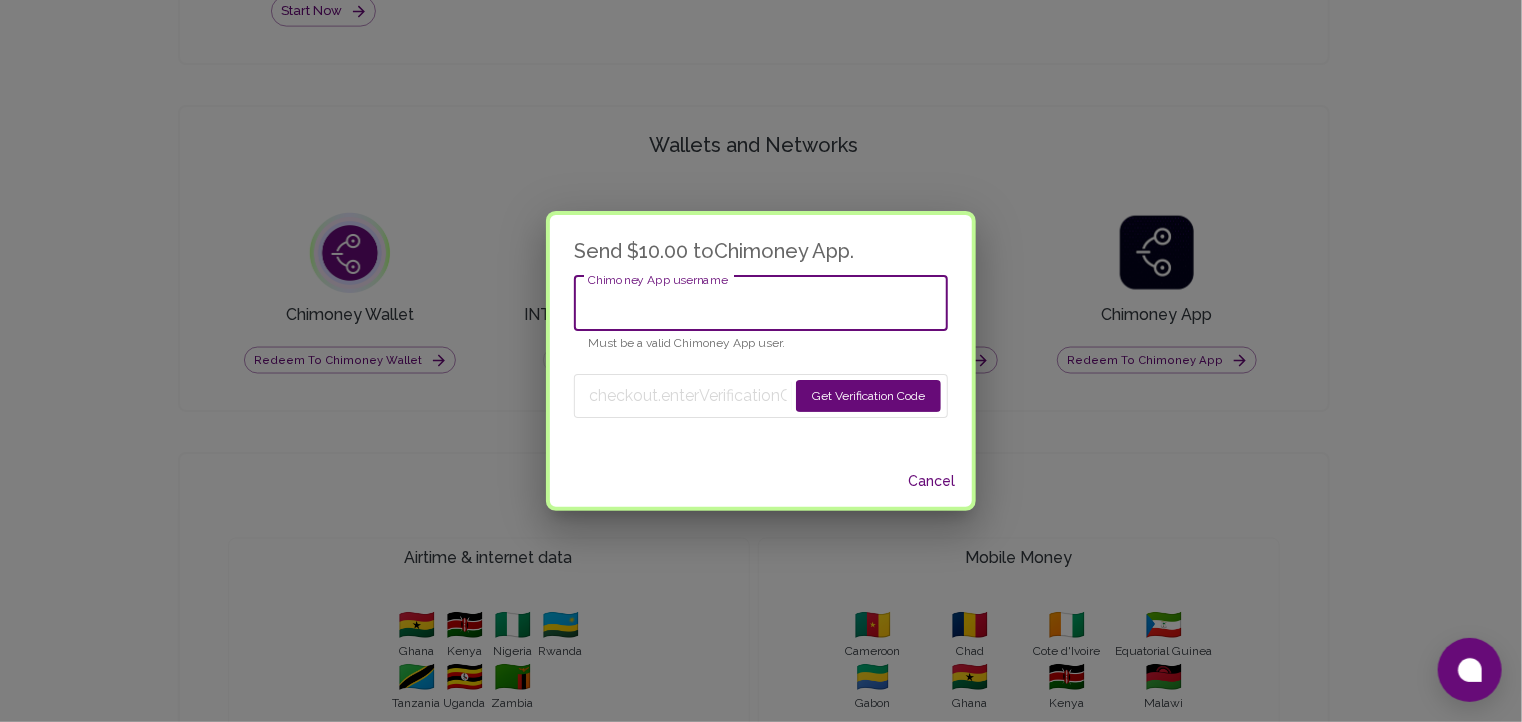 click on "Chimoney App username" at bounding box center [761, 303] 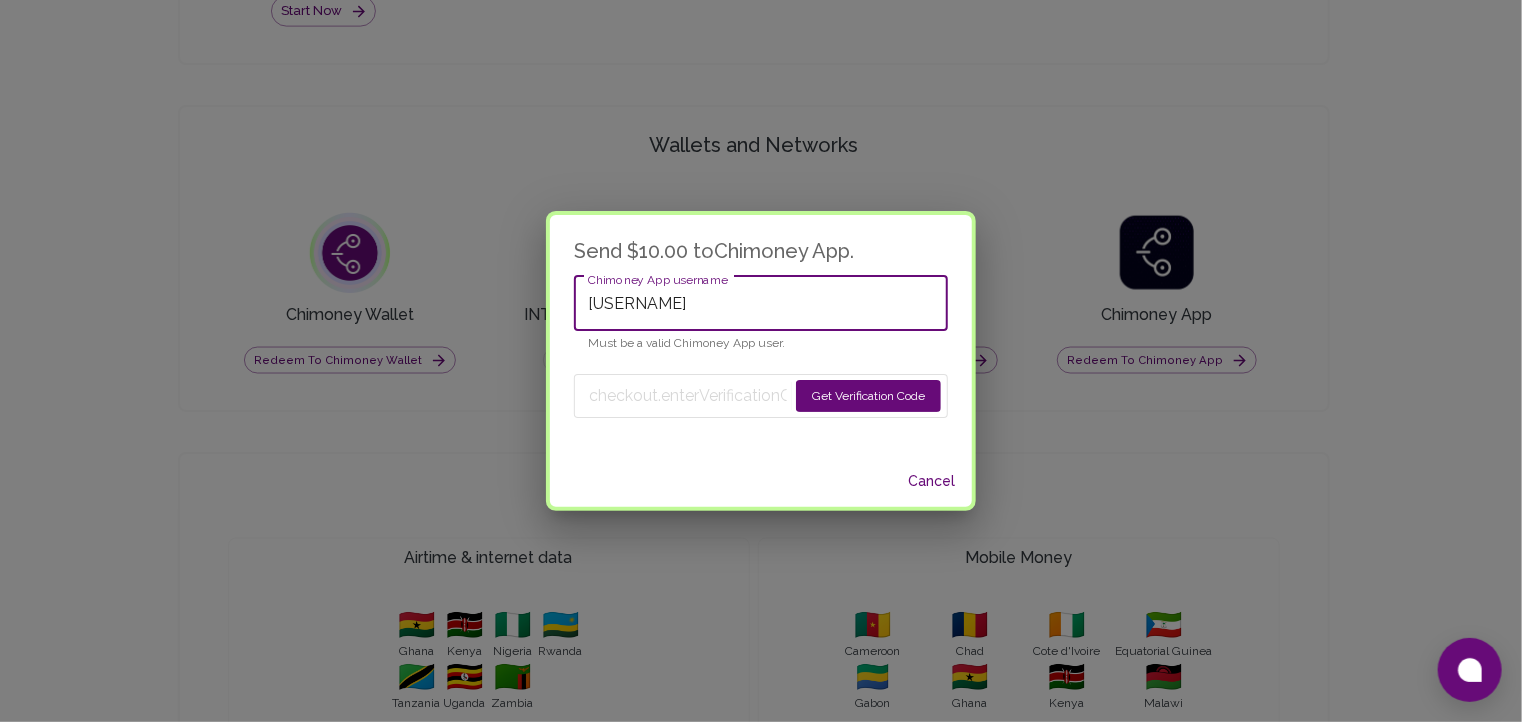 type on "[USERNAME]" 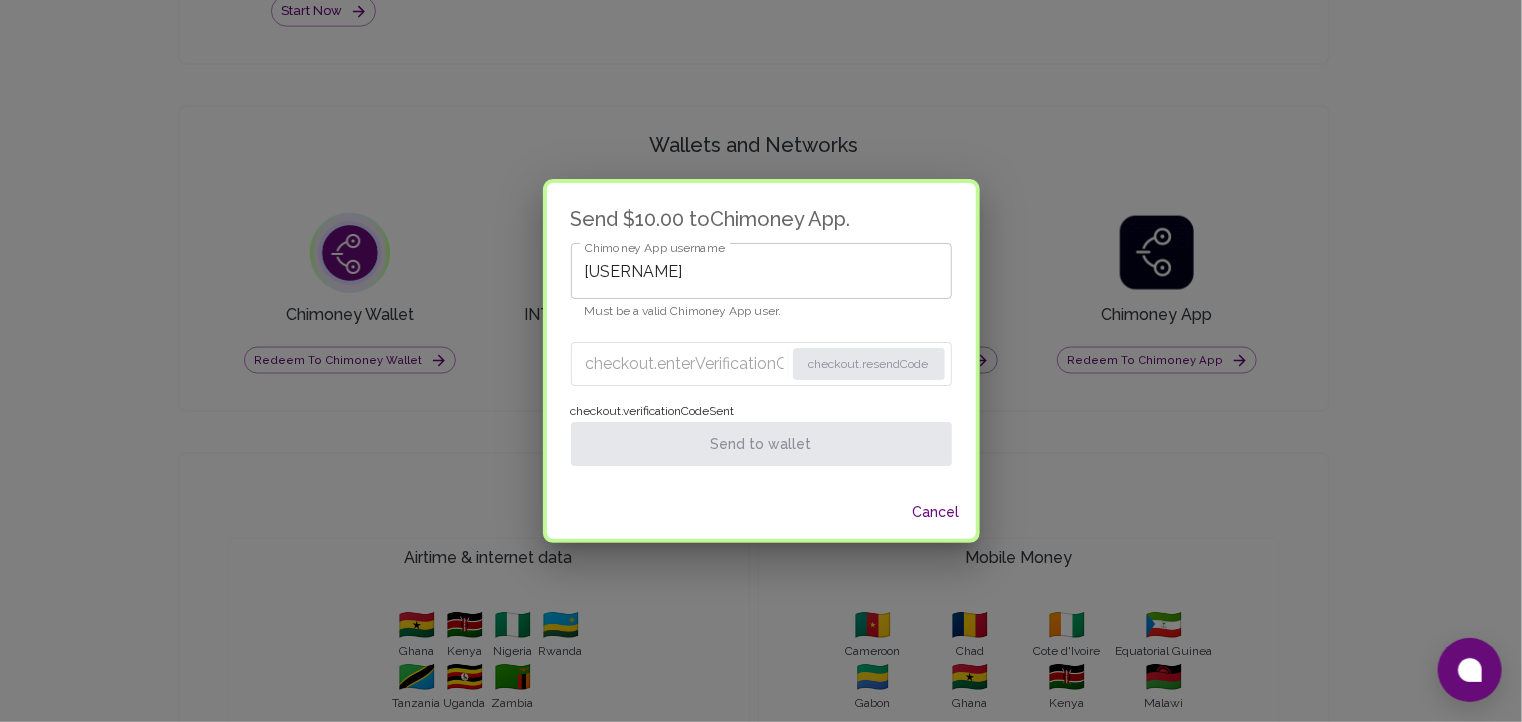 click at bounding box center [685, 364] 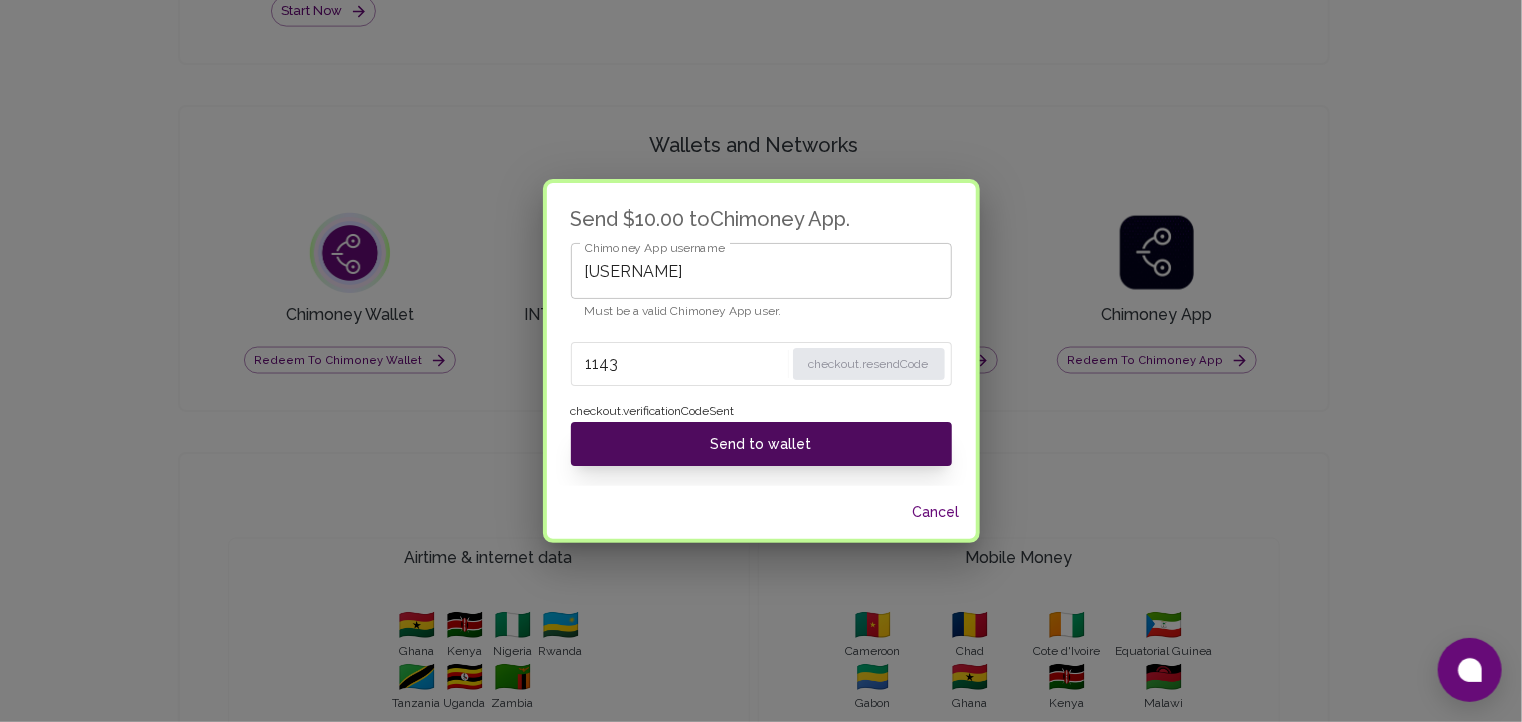 type on "1143" 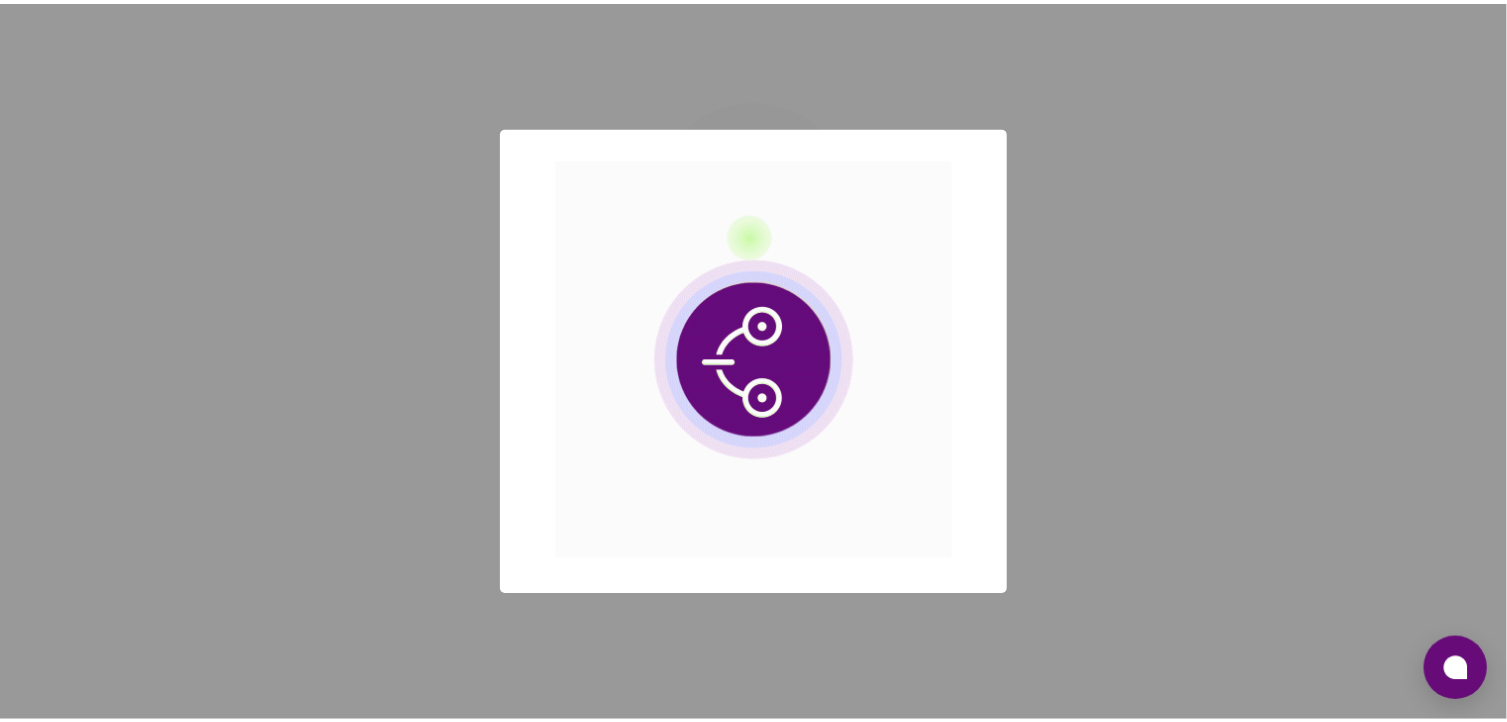 scroll, scrollTop: 0, scrollLeft: 0, axis: both 